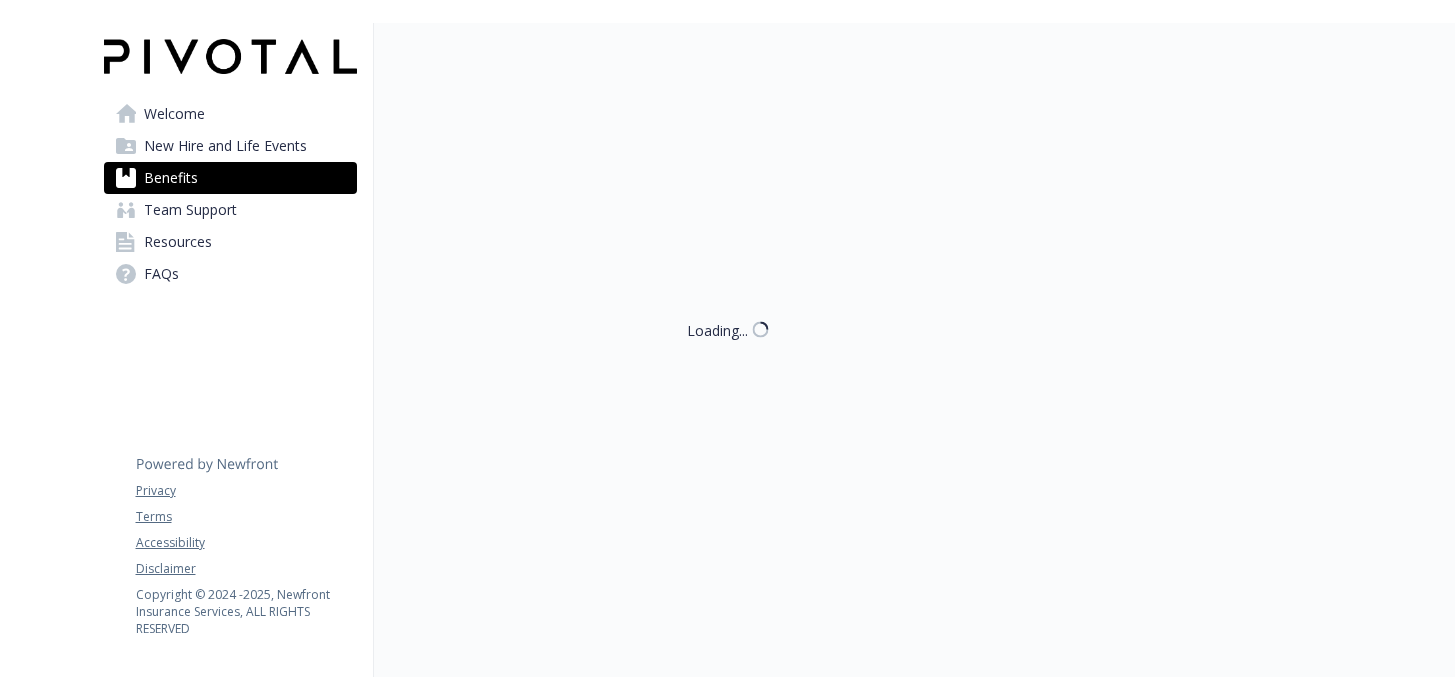 scroll, scrollTop: 0, scrollLeft: 0, axis: both 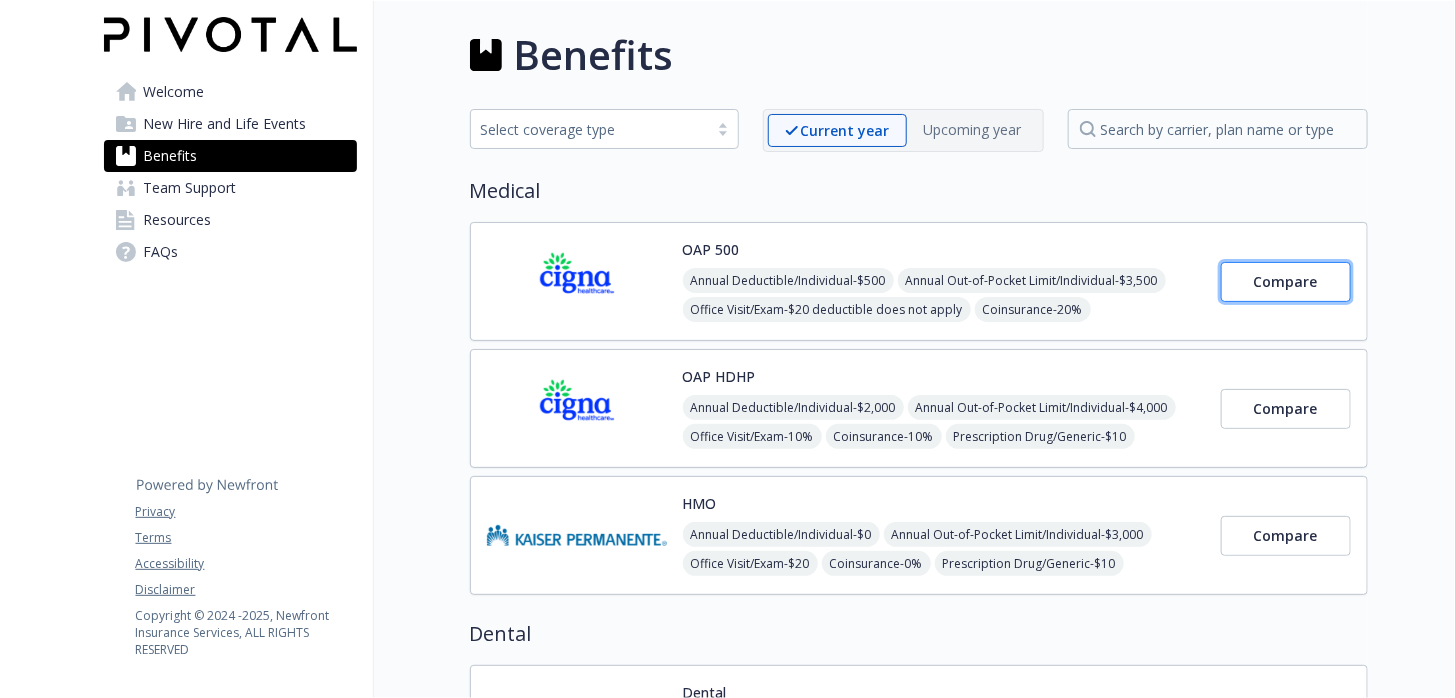 click on "Compare" at bounding box center (1286, 282) 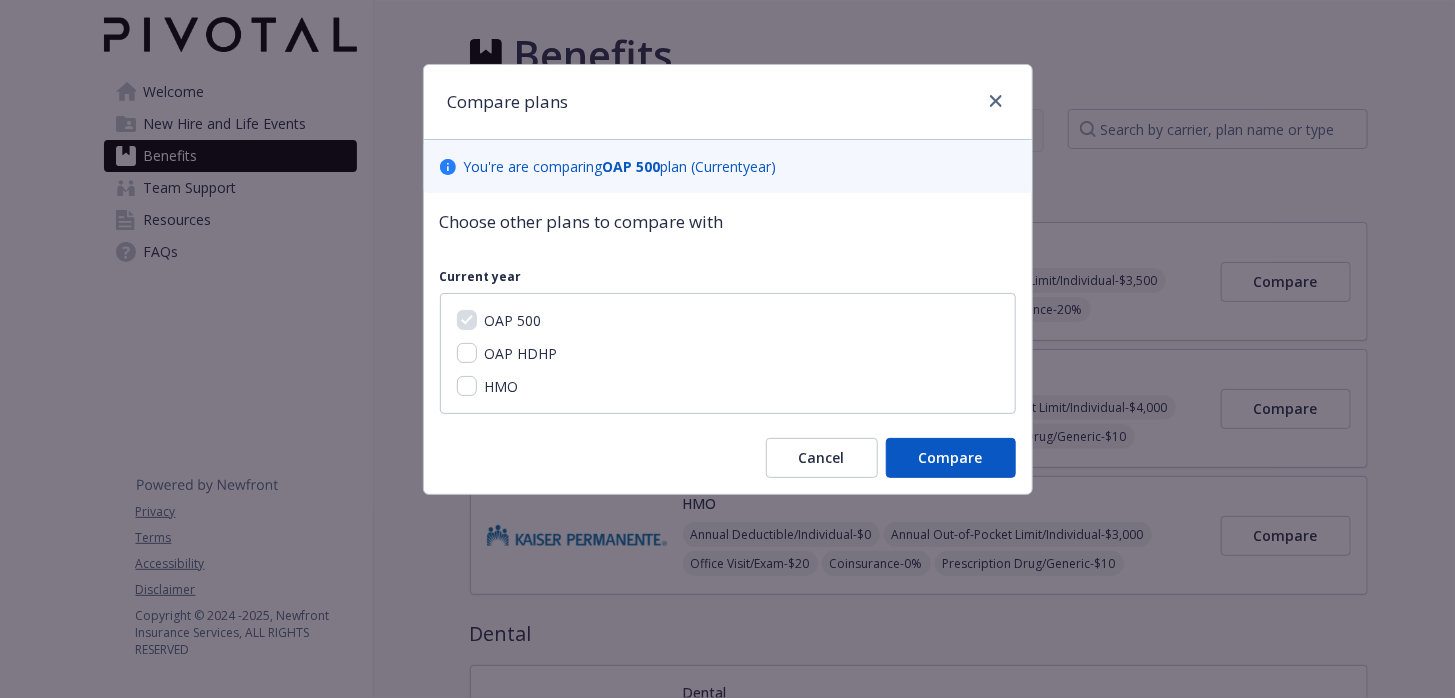 click on "Choose other plans to compare with Current year OAP 500 OAP HDHP HMO Cancel Compare" at bounding box center (728, 343) 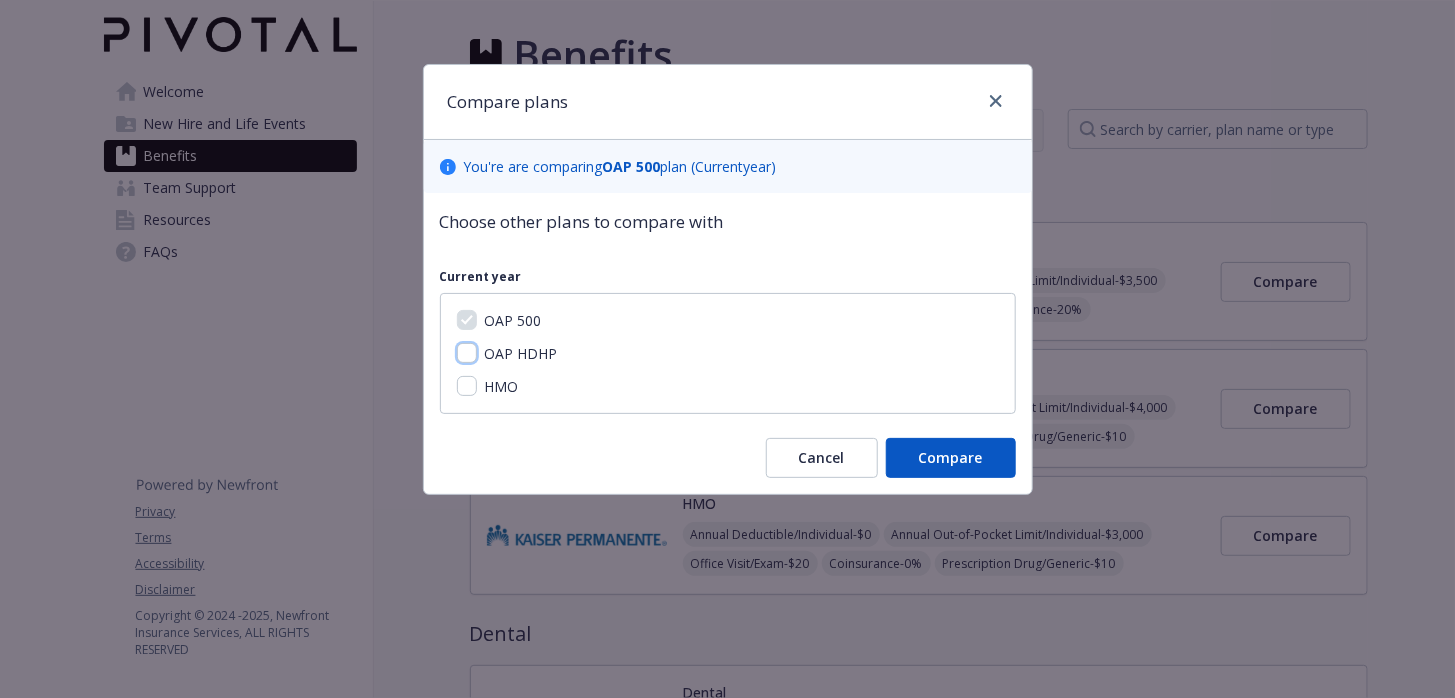 click on "OAP HDHP" at bounding box center (467, 353) 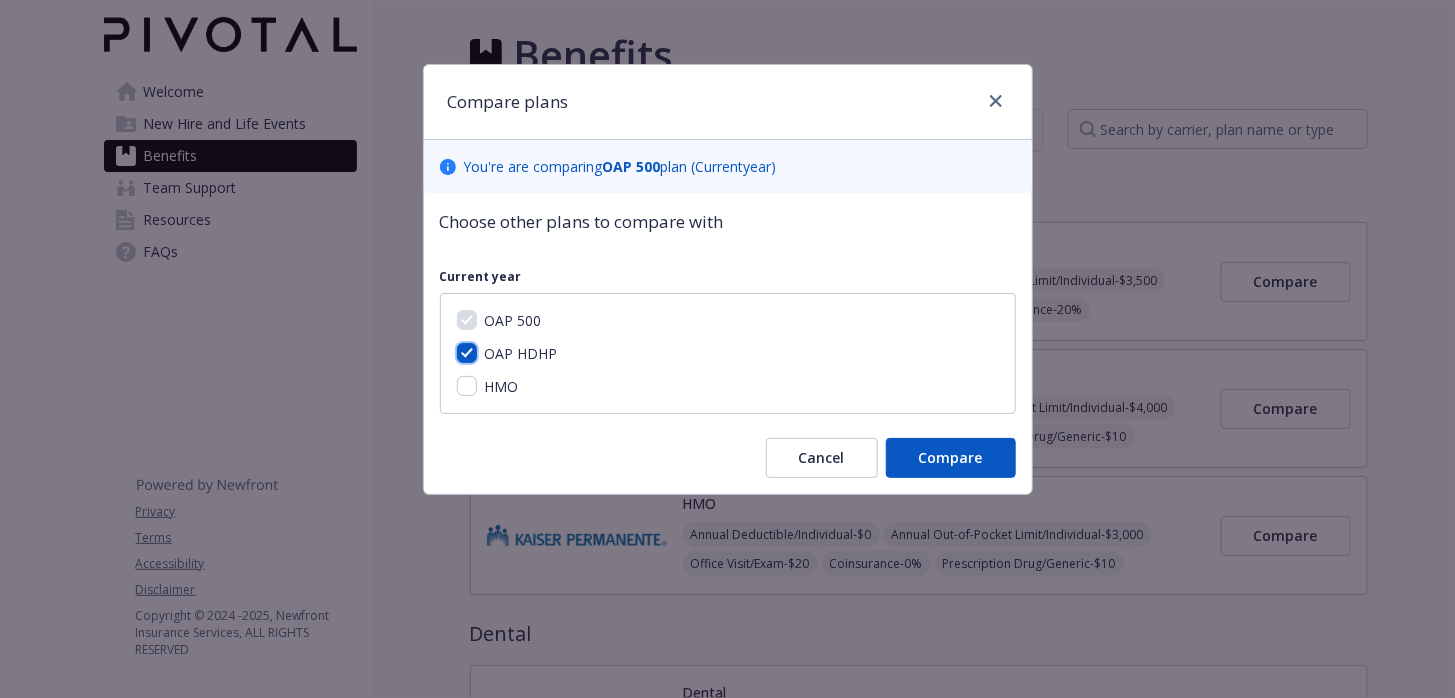 checkbox on "true" 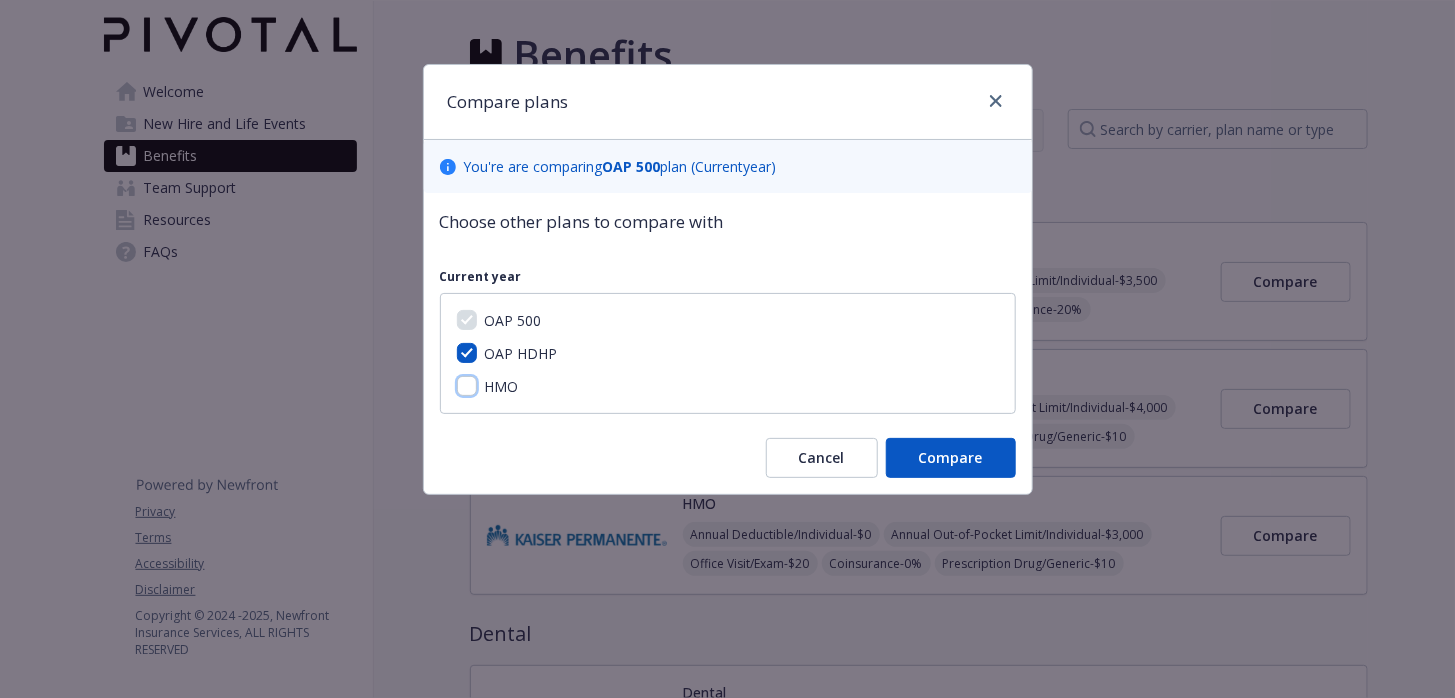 click on "HMO" at bounding box center (467, 386) 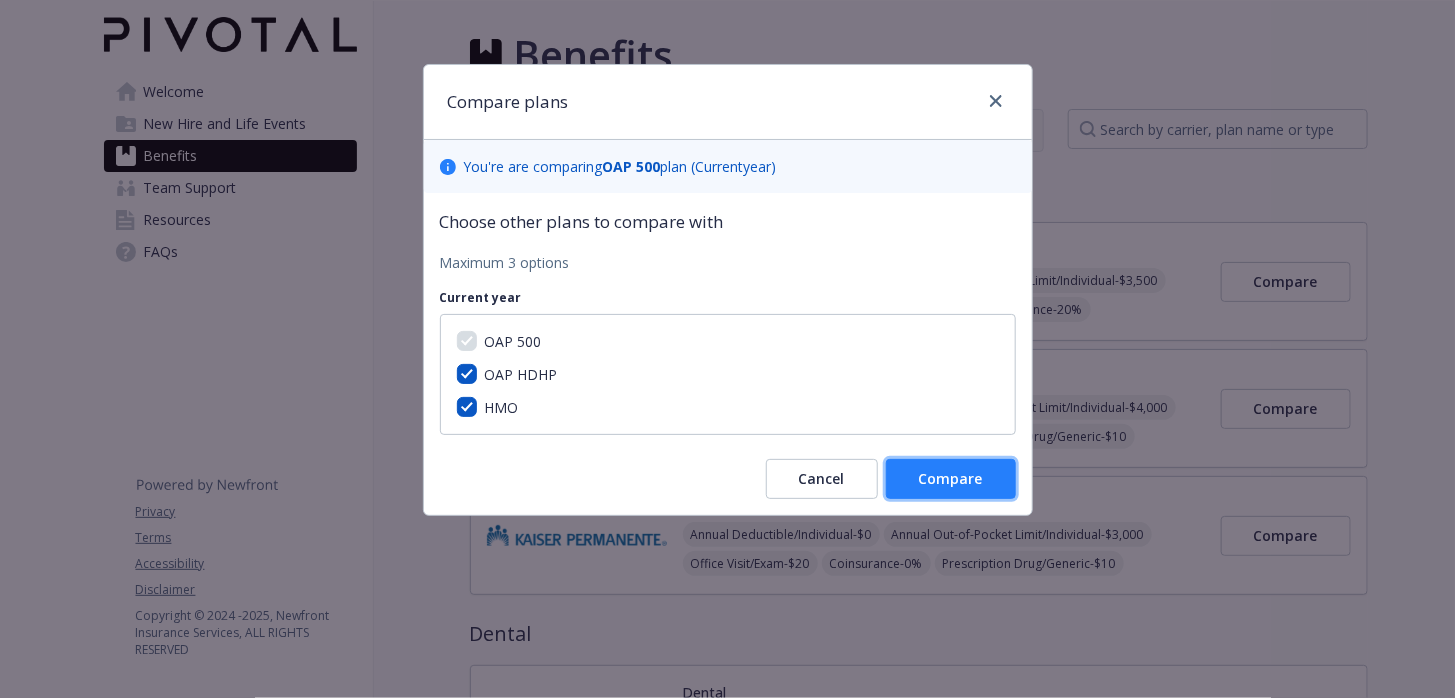 click on "Compare" at bounding box center (951, 478) 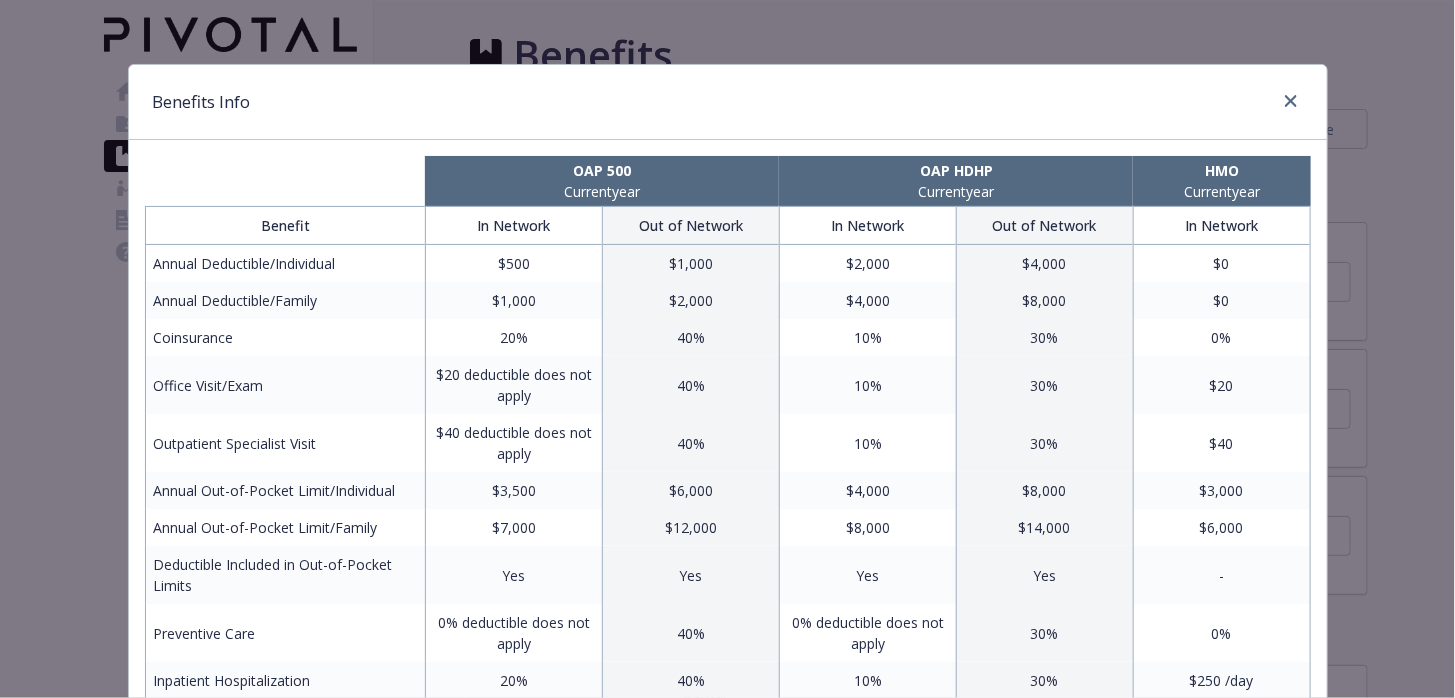 scroll, scrollTop: 33, scrollLeft: 0, axis: vertical 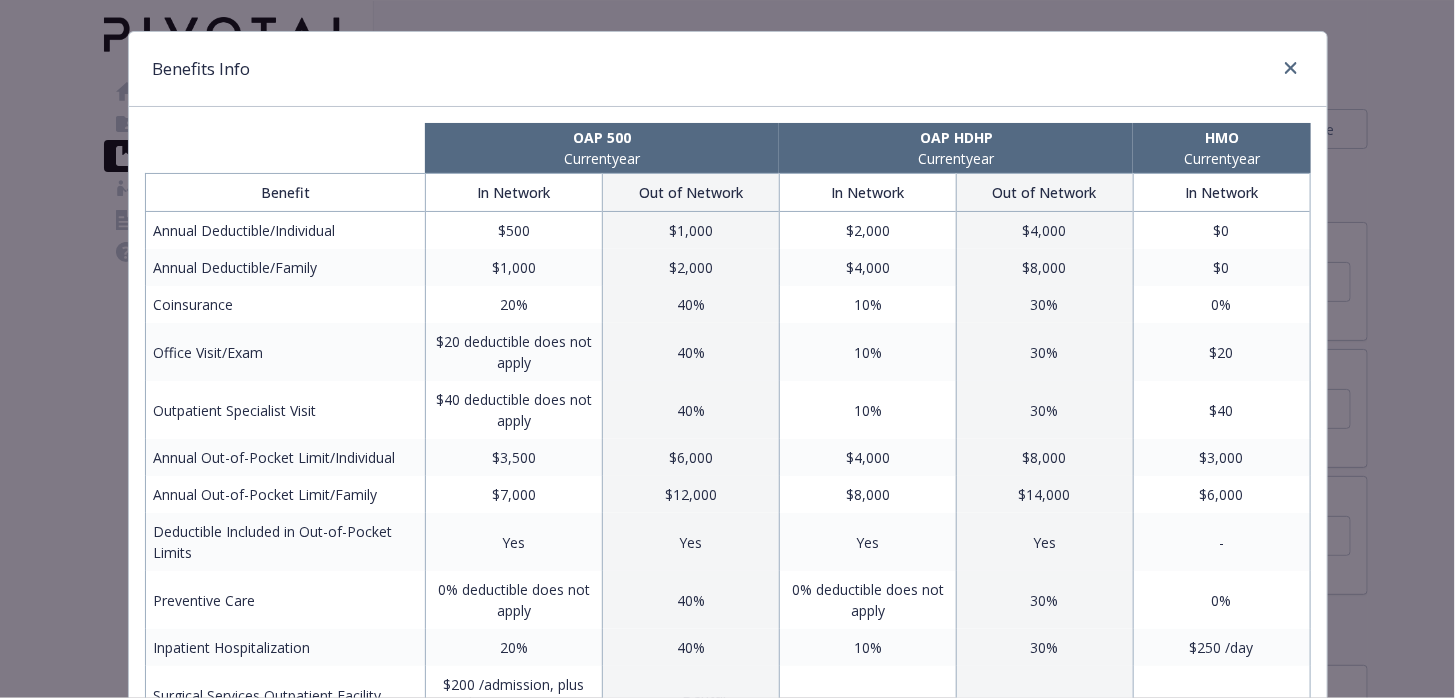 click on "HMO" at bounding box center [1221, 137] 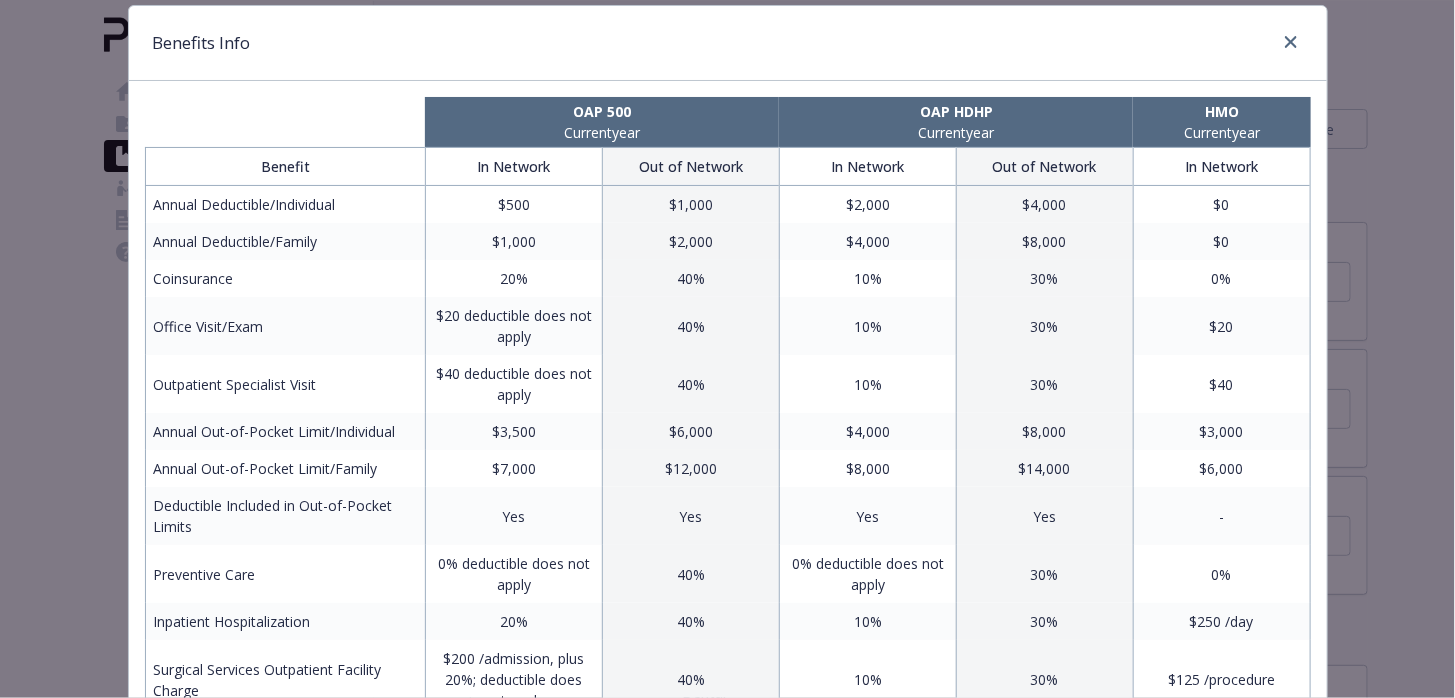 scroll, scrollTop: 66, scrollLeft: 0, axis: vertical 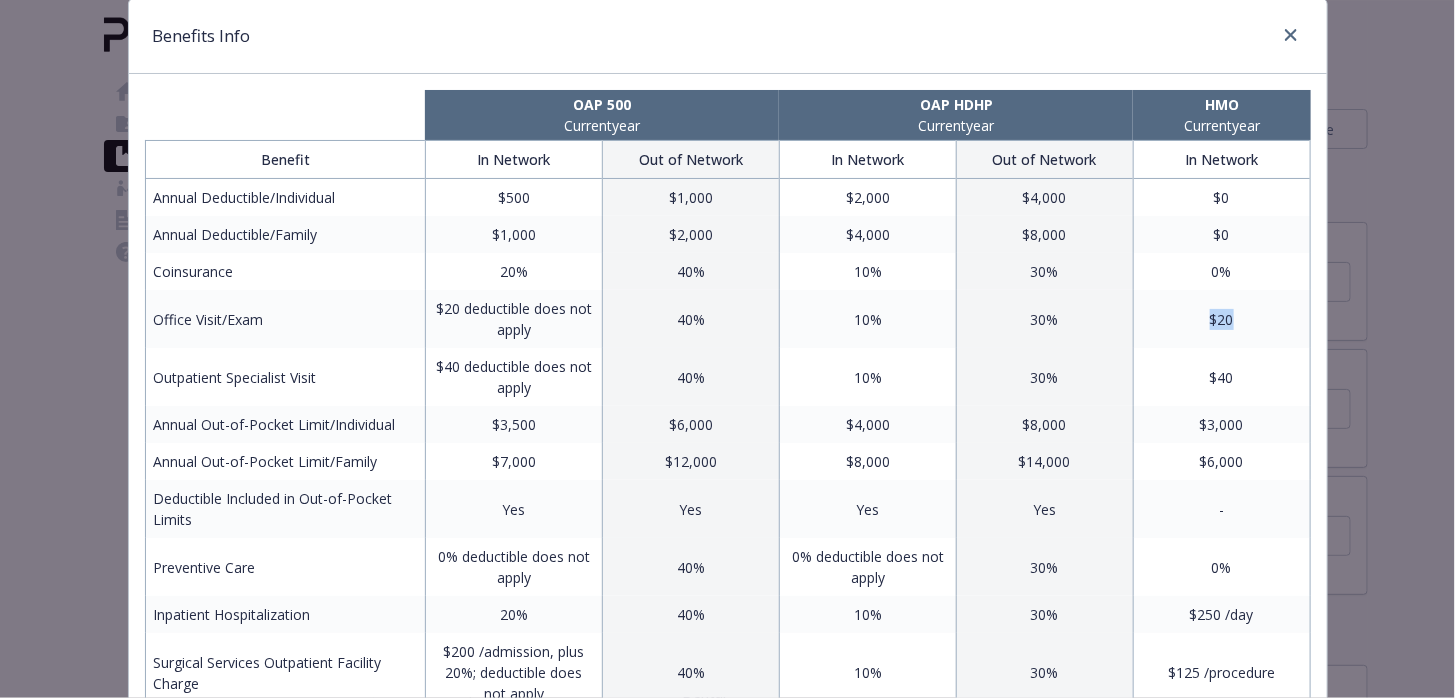 drag, startPoint x: 1241, startPoint y: 317, endPoint x: 1192, endPoint y: 313, distance: 49.162994 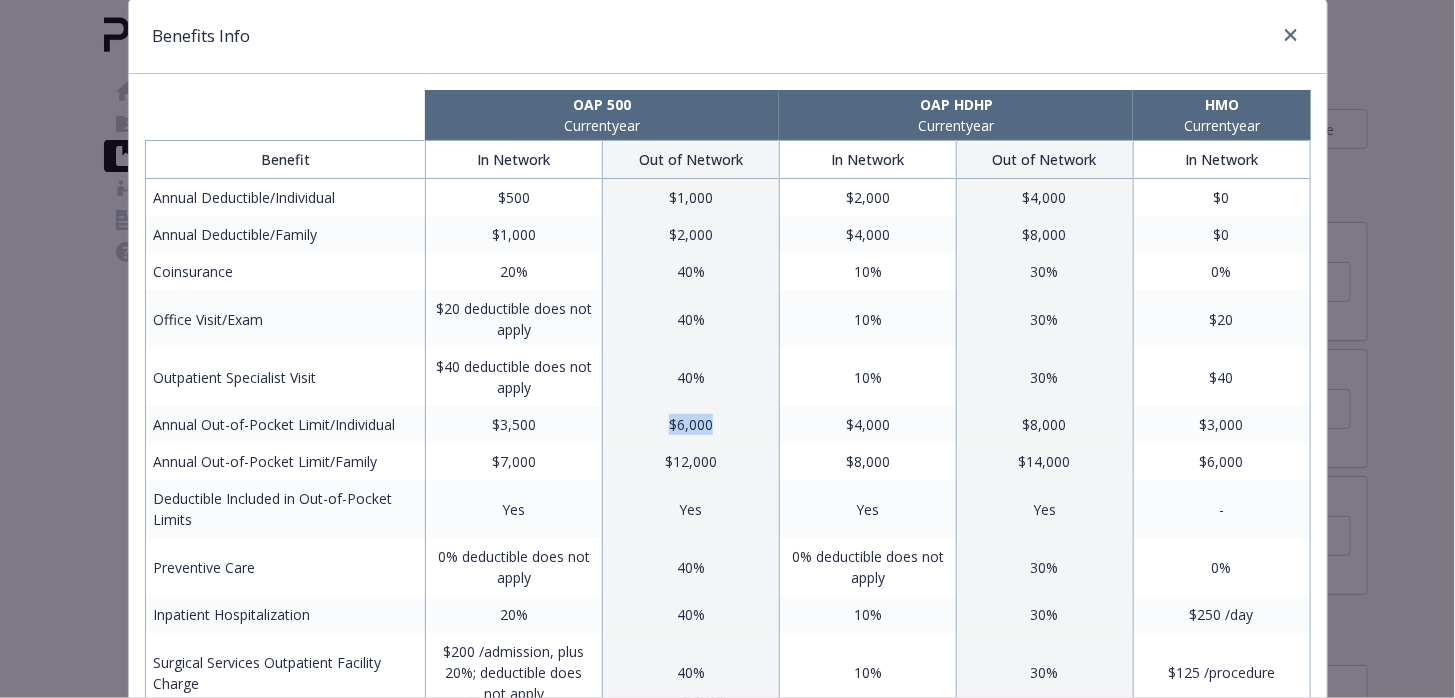 drag, startPoint x: 713, startPoint y: 418, endPoint x: 638, endPoint y: 409, distance: 75.53807 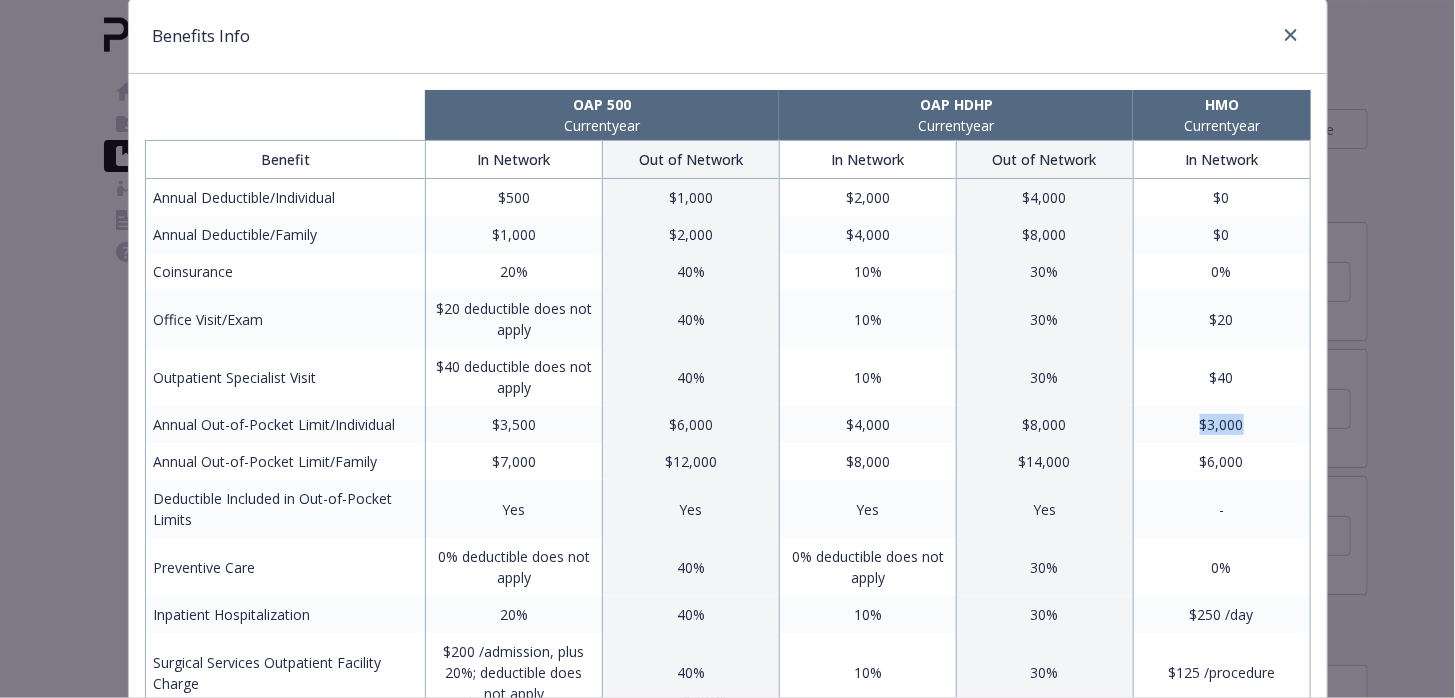 drag, startPoint x: 1250, startPoint y: 424, endPoint x: 1181, endPoint y: 416, distance: 69.46222 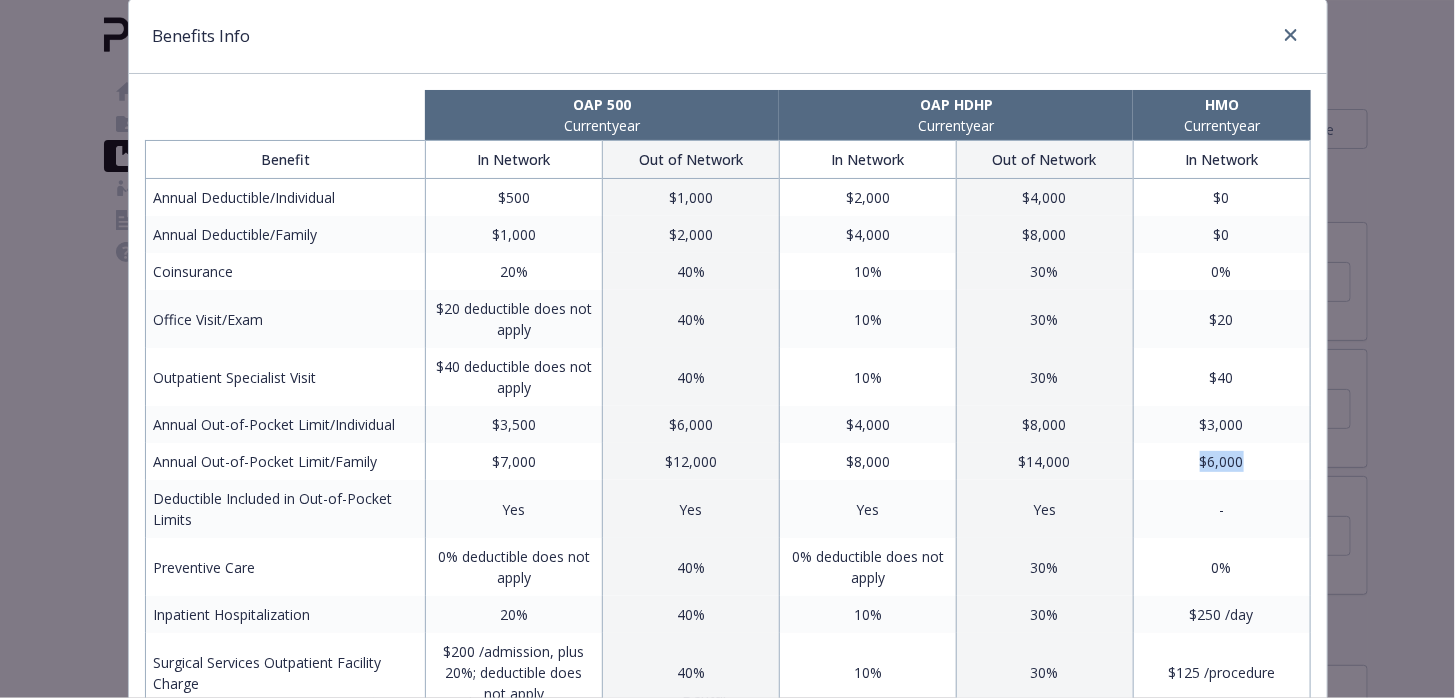 drag, startPoint x: 1259, startPoint y: 460, endPoint x: 1185, endPoint y: 460, distance: 74 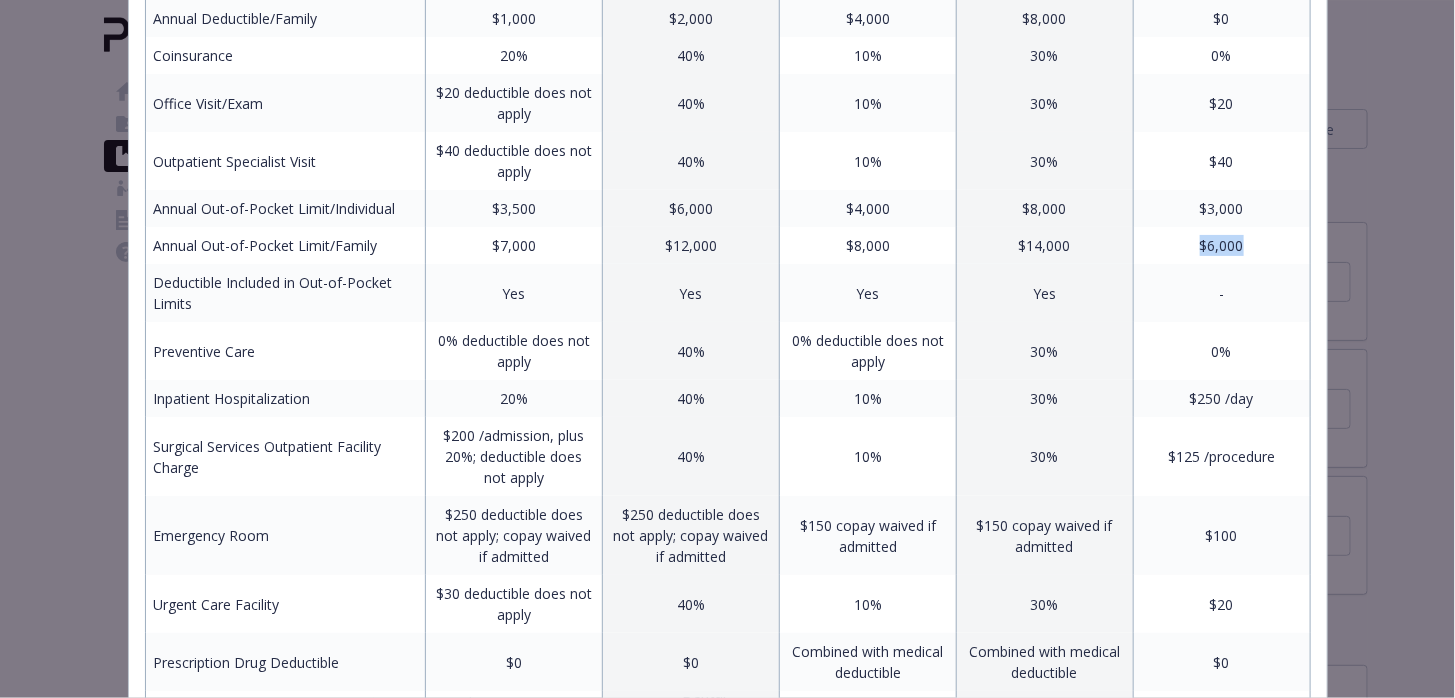 scroll, scrollTop: 300, scrollLeft: 0, axis: vertical 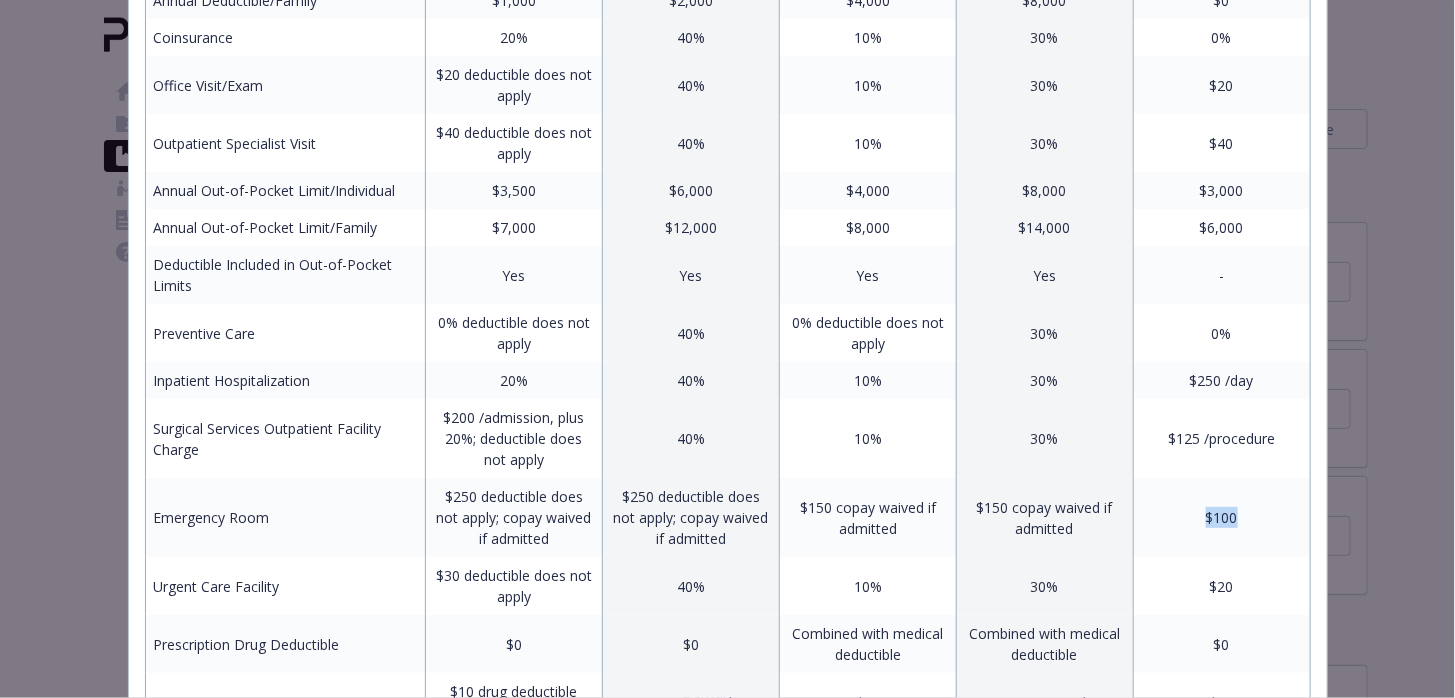 drag, startPoint x: 1258, startPoint y: 517, endPoint x: 1189, endPoint y: 510, distance: 69.354164 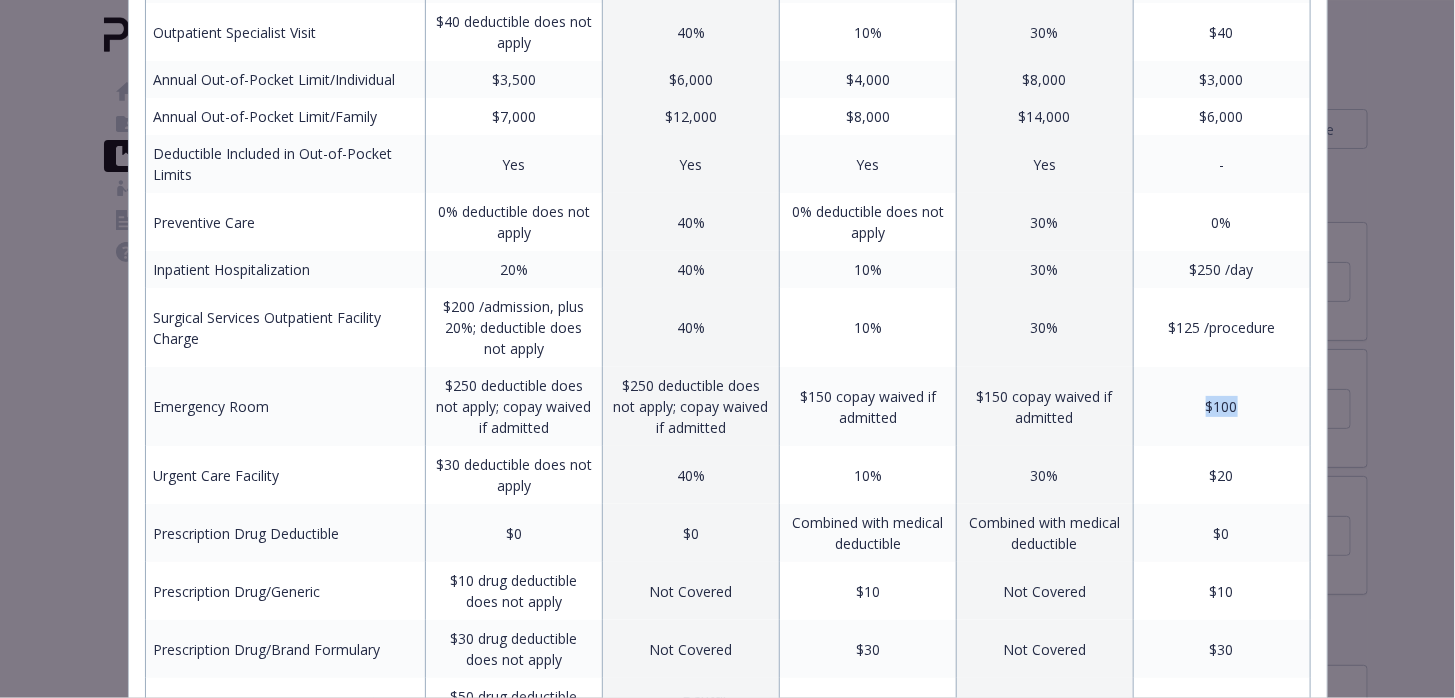 scroll, scrollTop: 533, scrollLeft: 0, axis: vertical 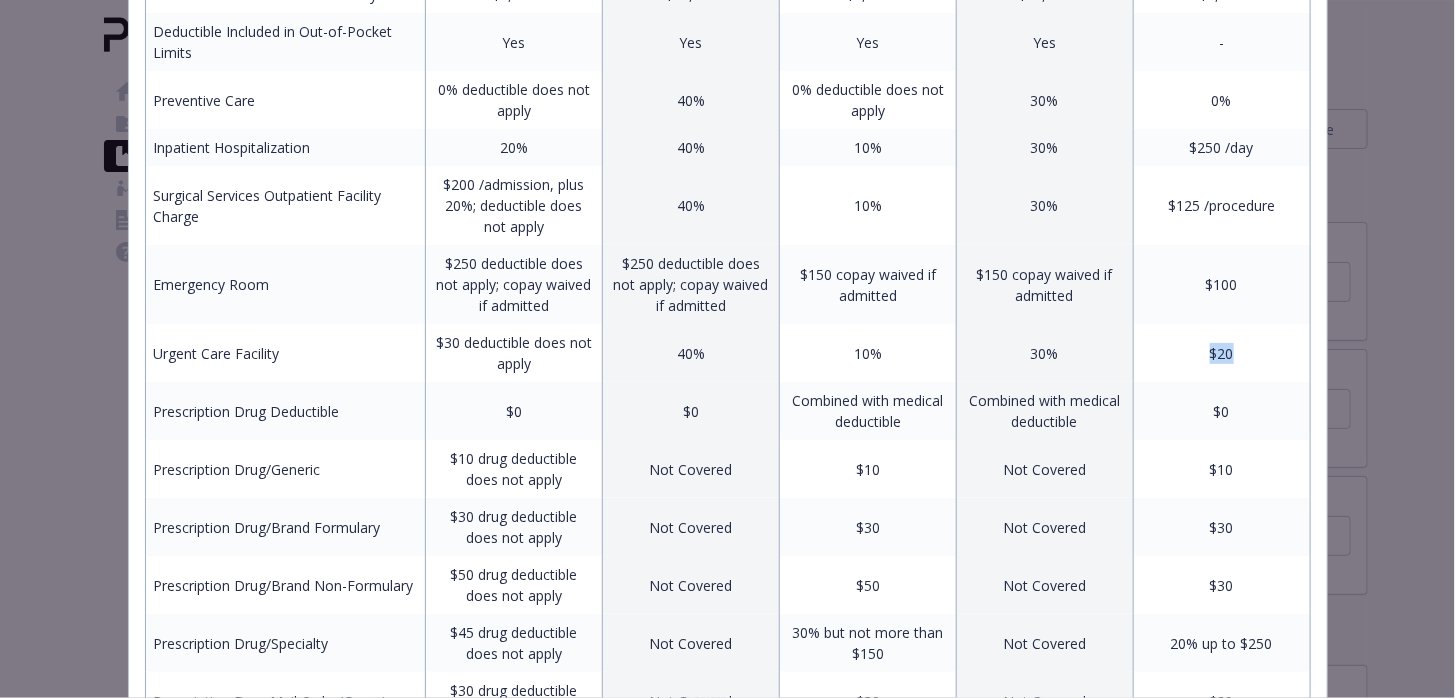 drag, startPoint x: 1237, startPoint y: 346, endPoint x: 1192, endPoint y: 338, distance: 45.705578 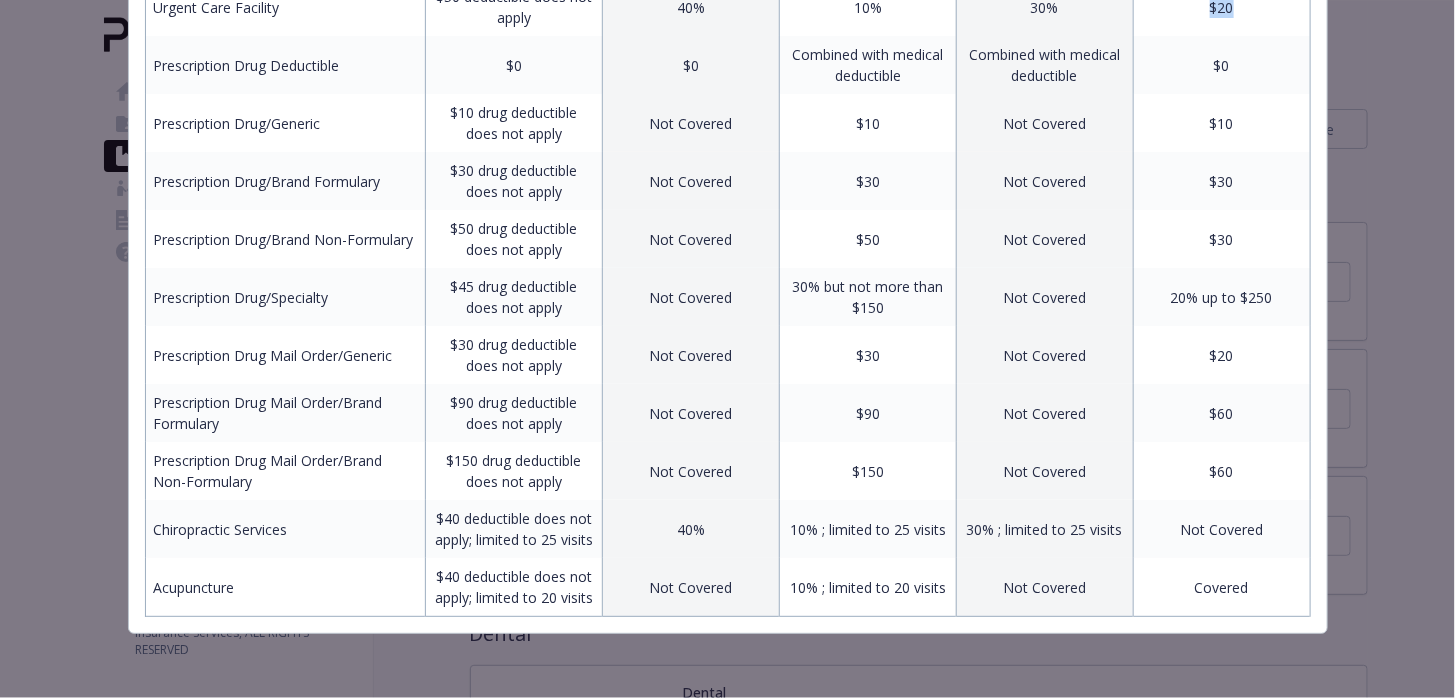 scroll, scrollTop: 920, scrollLeft: 0, axis: vertical 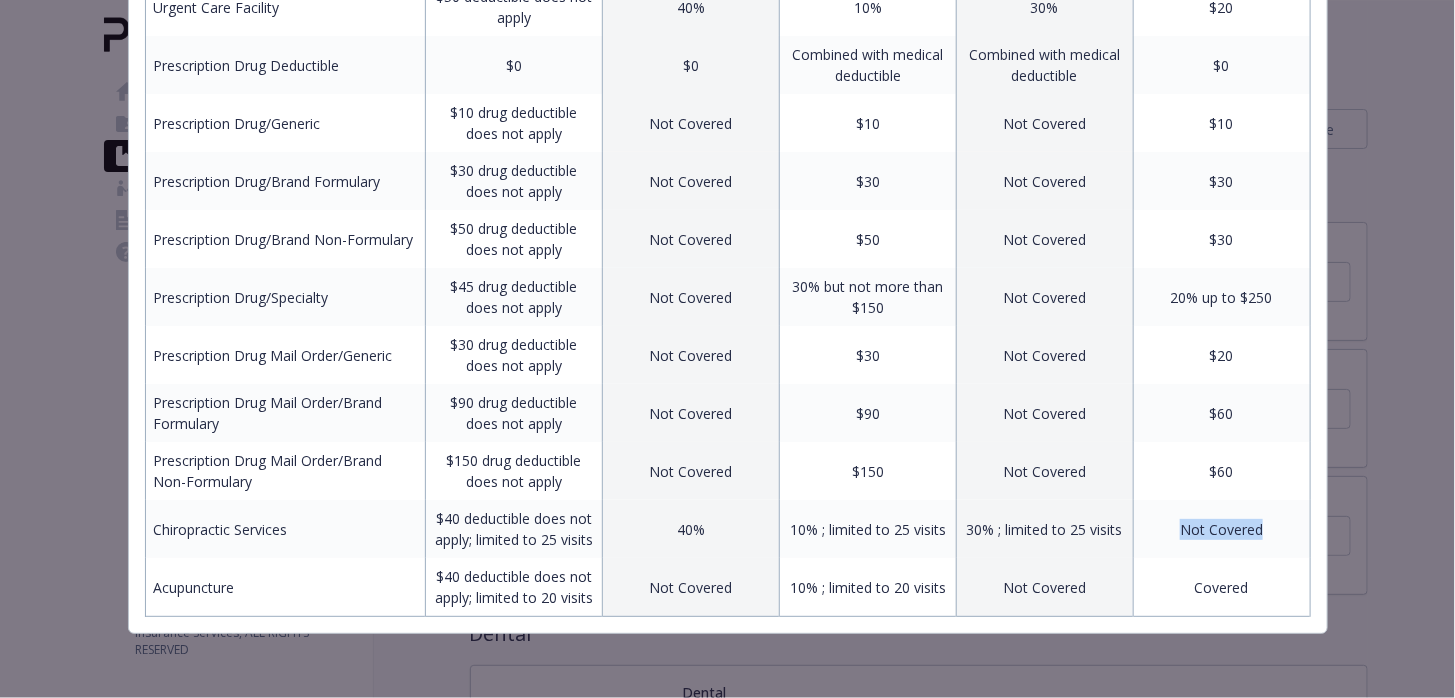 drag, startPoint x: 1270, startPoint y: 488, endPoint x: 1159, endPoint y: 491, distance: 111.040535 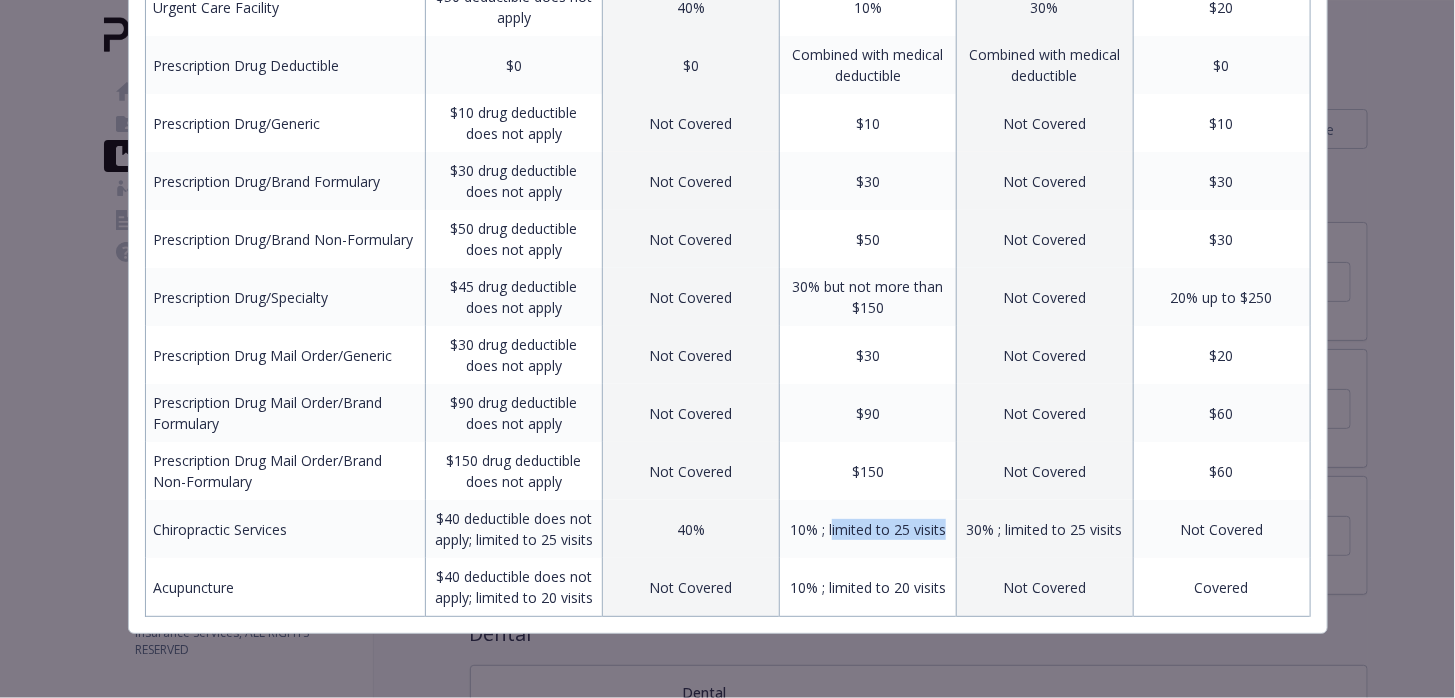 drag, startPoint x: 939, startPoint y: 489, endPoint x: 825, endPoint y: 488, distance: 114.00439 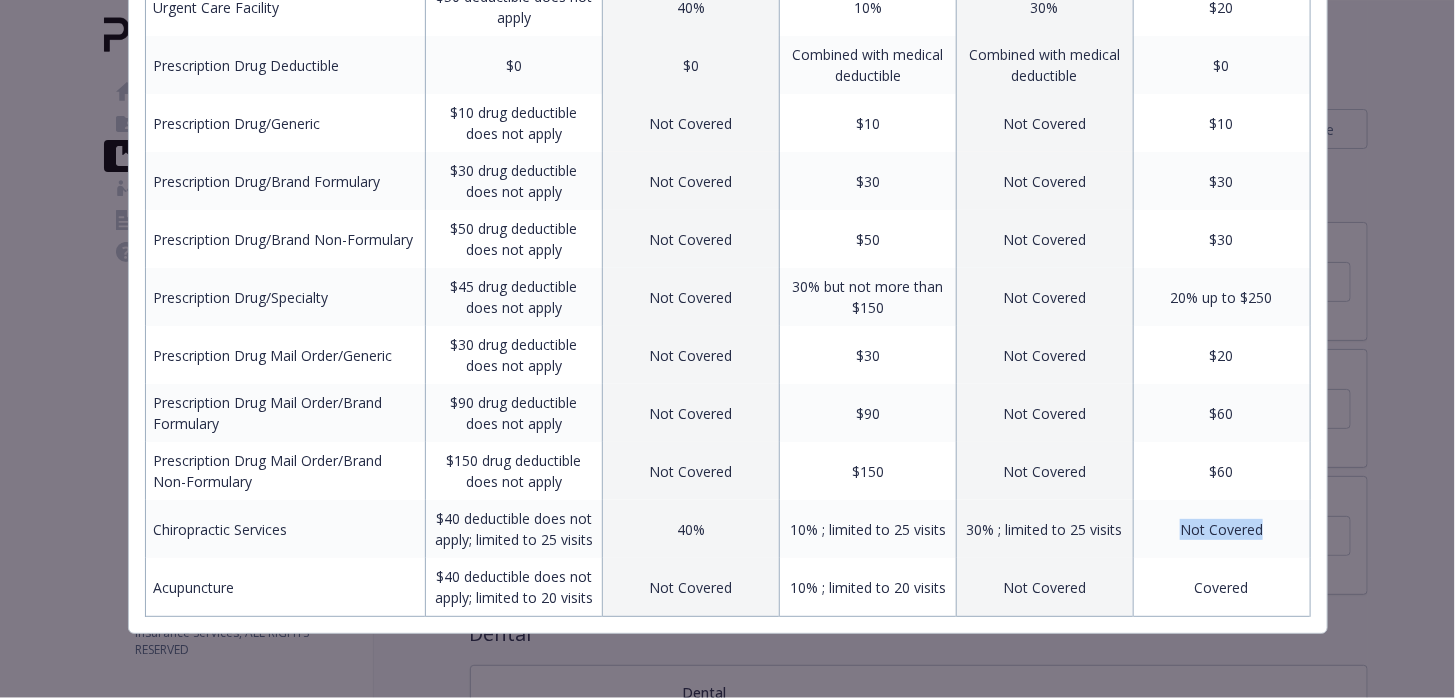drag, startPoint x: 1274, startPoint y: 506, endPoint x: 1166, endPoint y: 502, distance: 108.07405 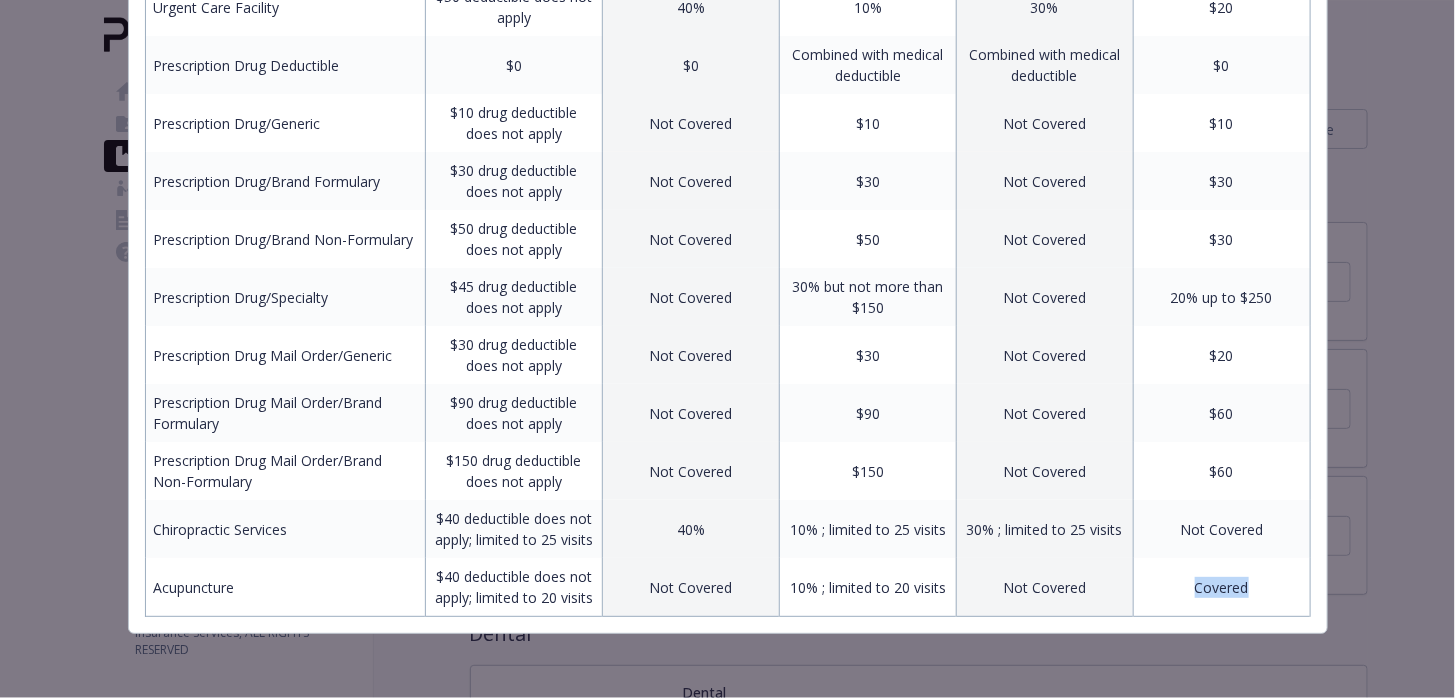 drag, startPoint x: 1258, startPoint y: 579, endPoint x: 1186, endPoint y: 579, distance: 72 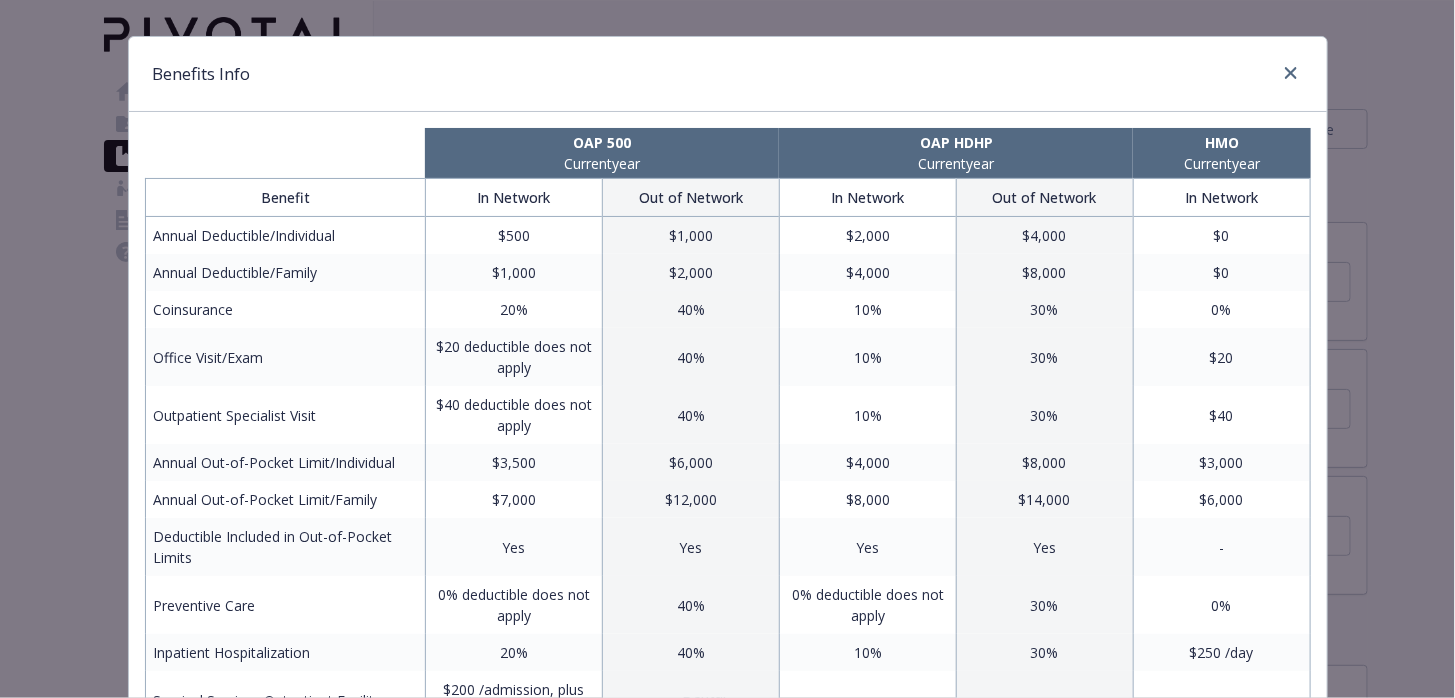 scroll, scrollTop: 0, scrollLeft: 0, axis: both 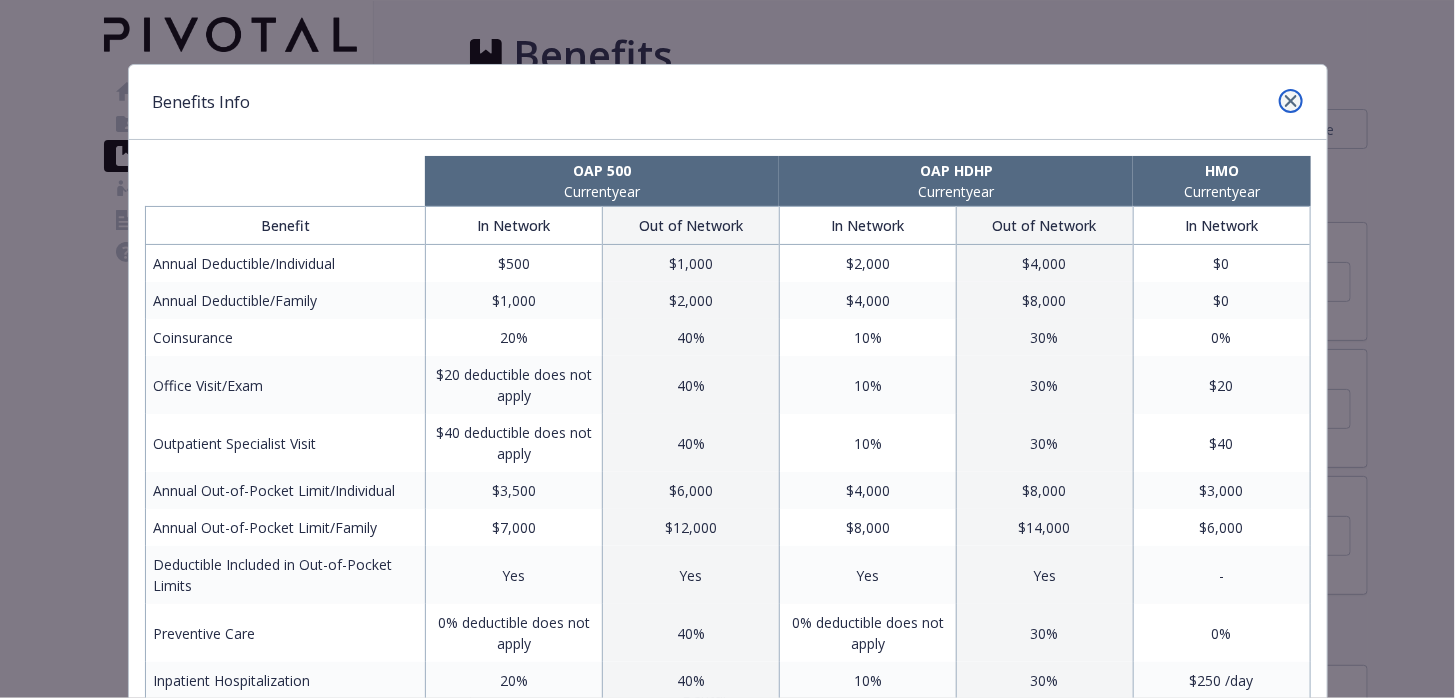 click at bounding box center [1291, 101] 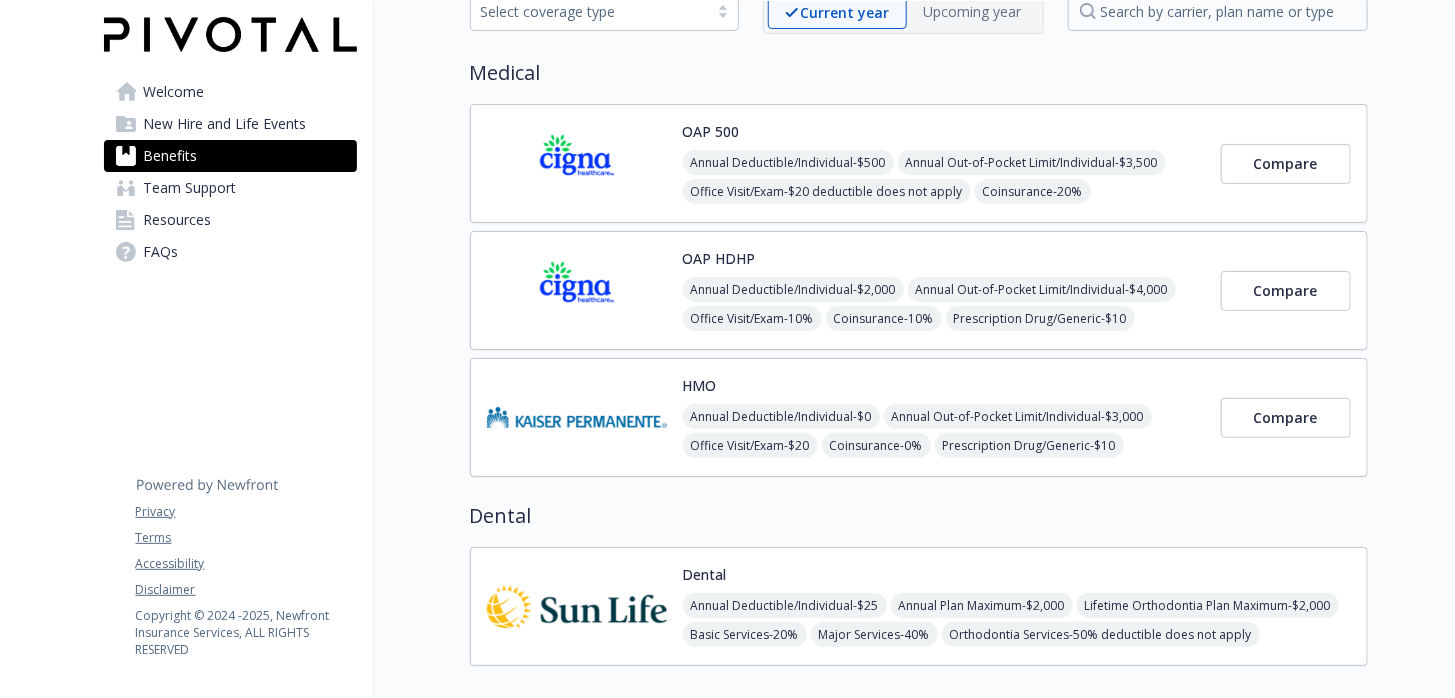 scroll, scrollTop: 0, scrollLeft: 0, axis: both 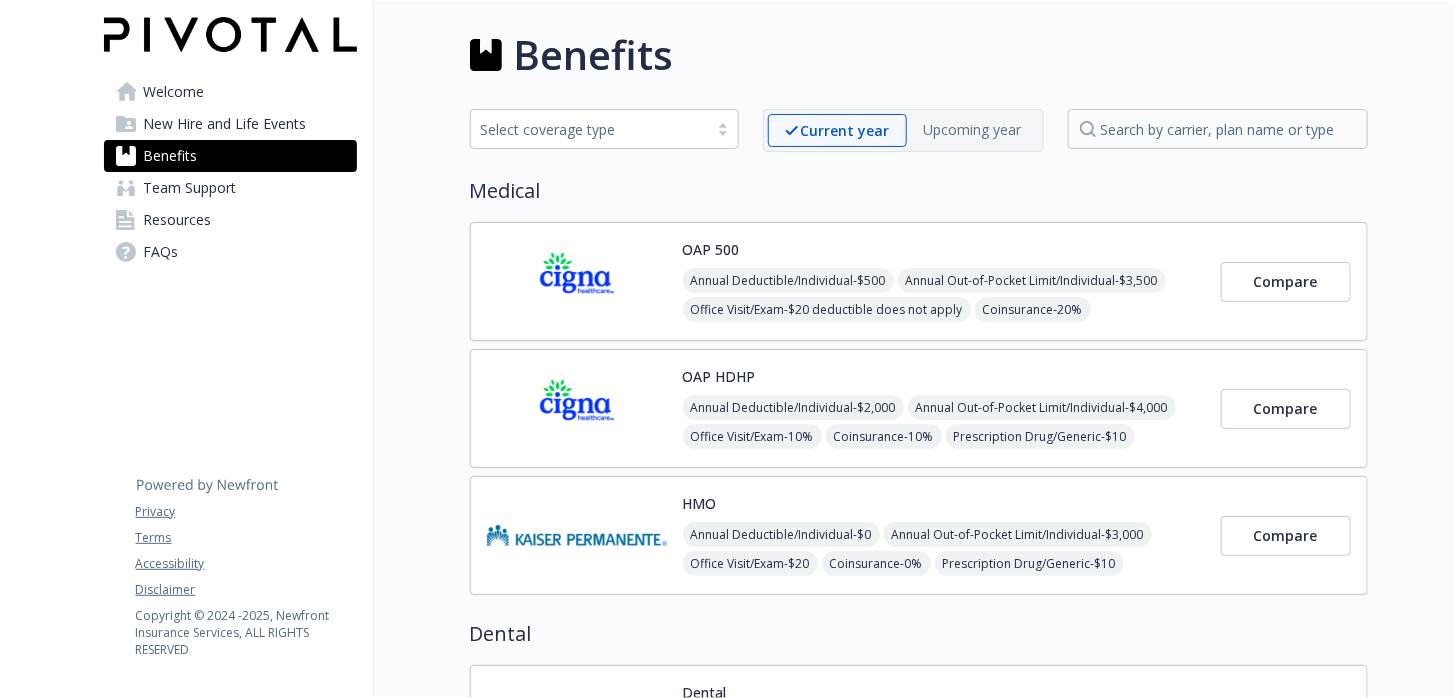click at bounding box center [577, 535] 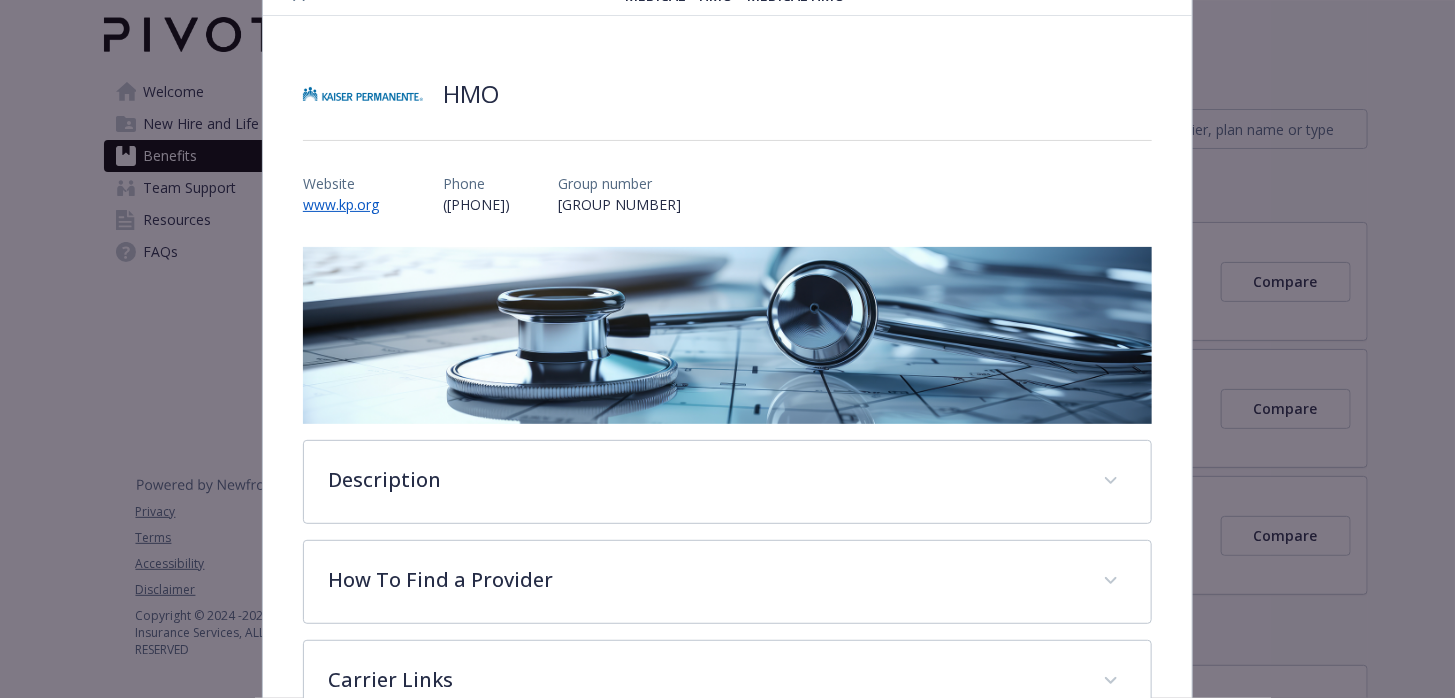 scroll, scrollTop: 0, scrollLeft: 0, axis: both 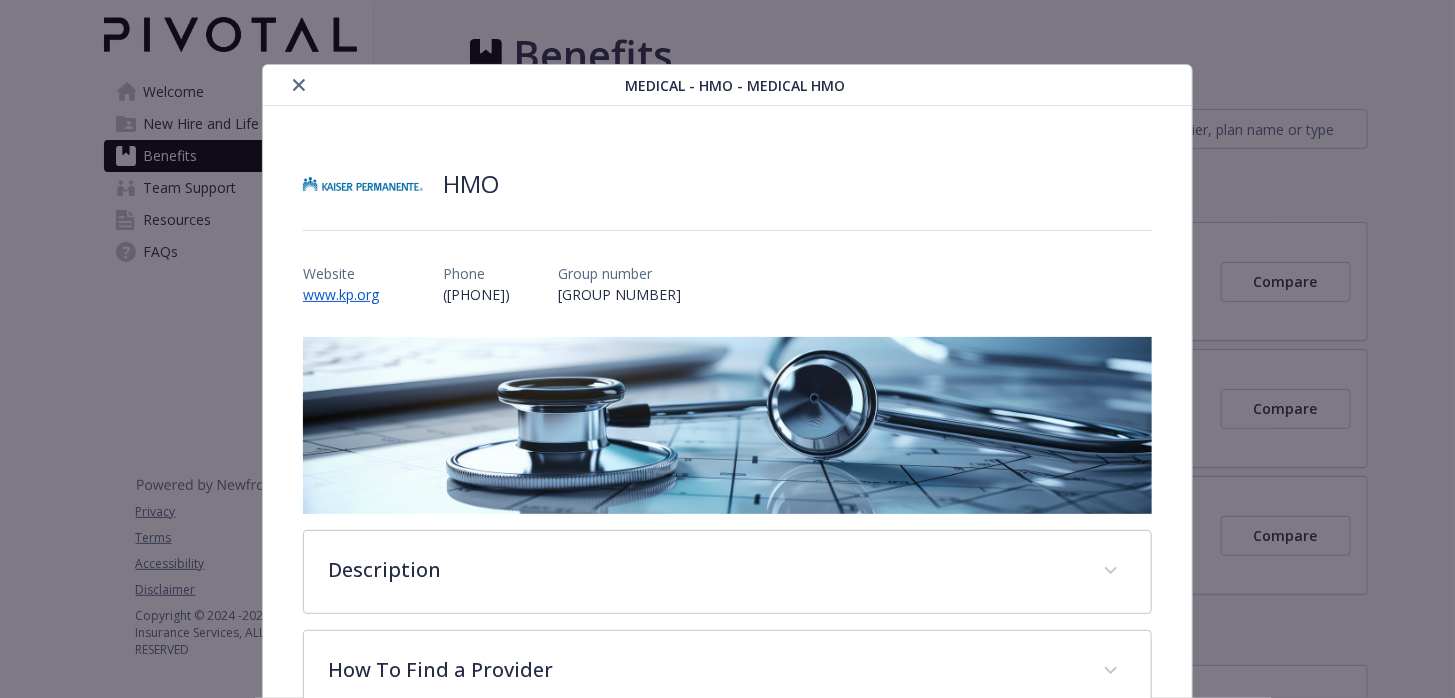 click at bounding box center (299, 85) 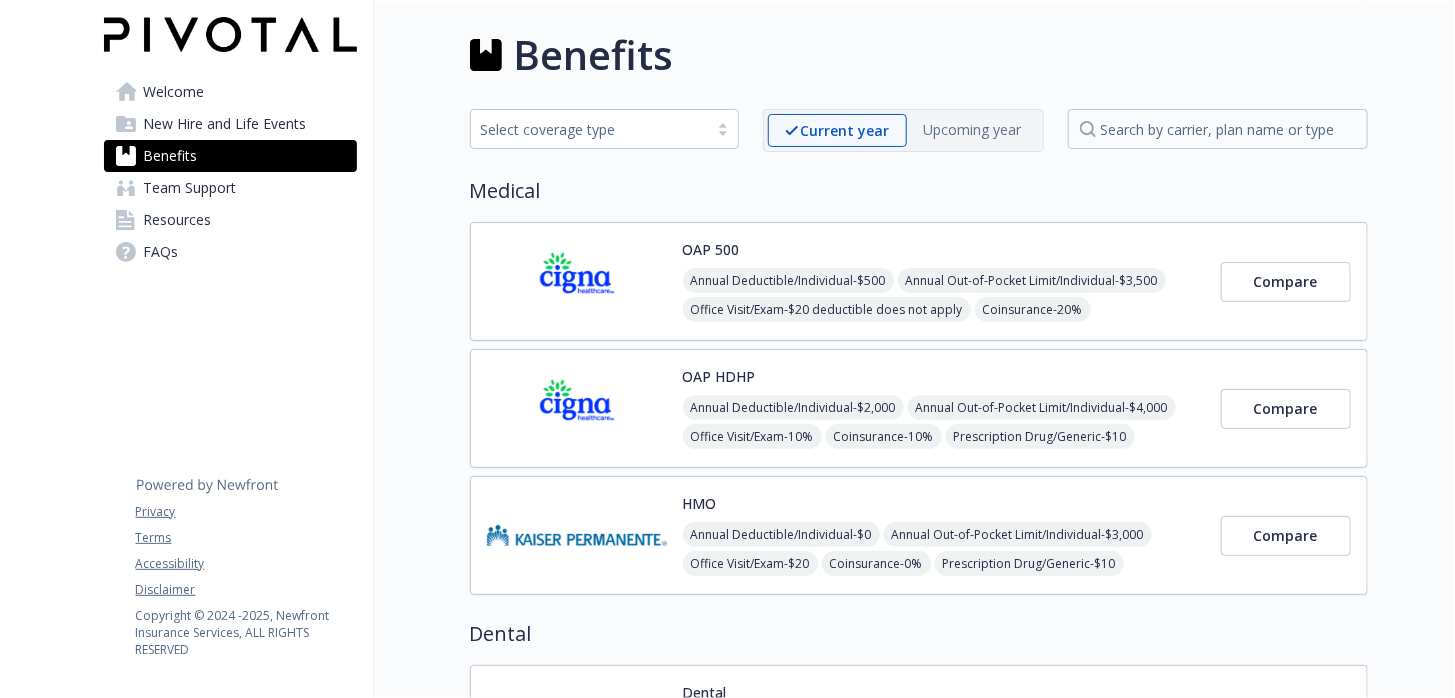 click on "Welcome" at bounding box center (174, 92) 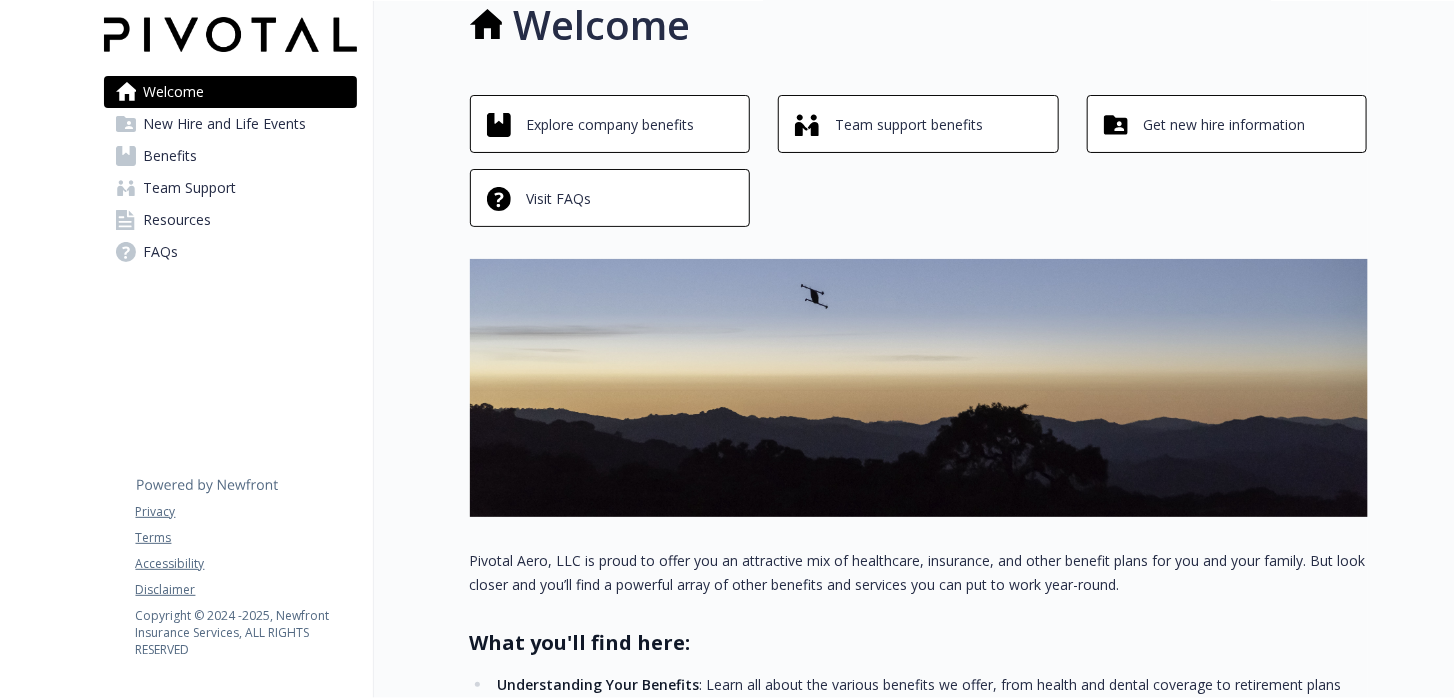 scroll, scrollTop: 0, scrollLeft: 0, axis: both 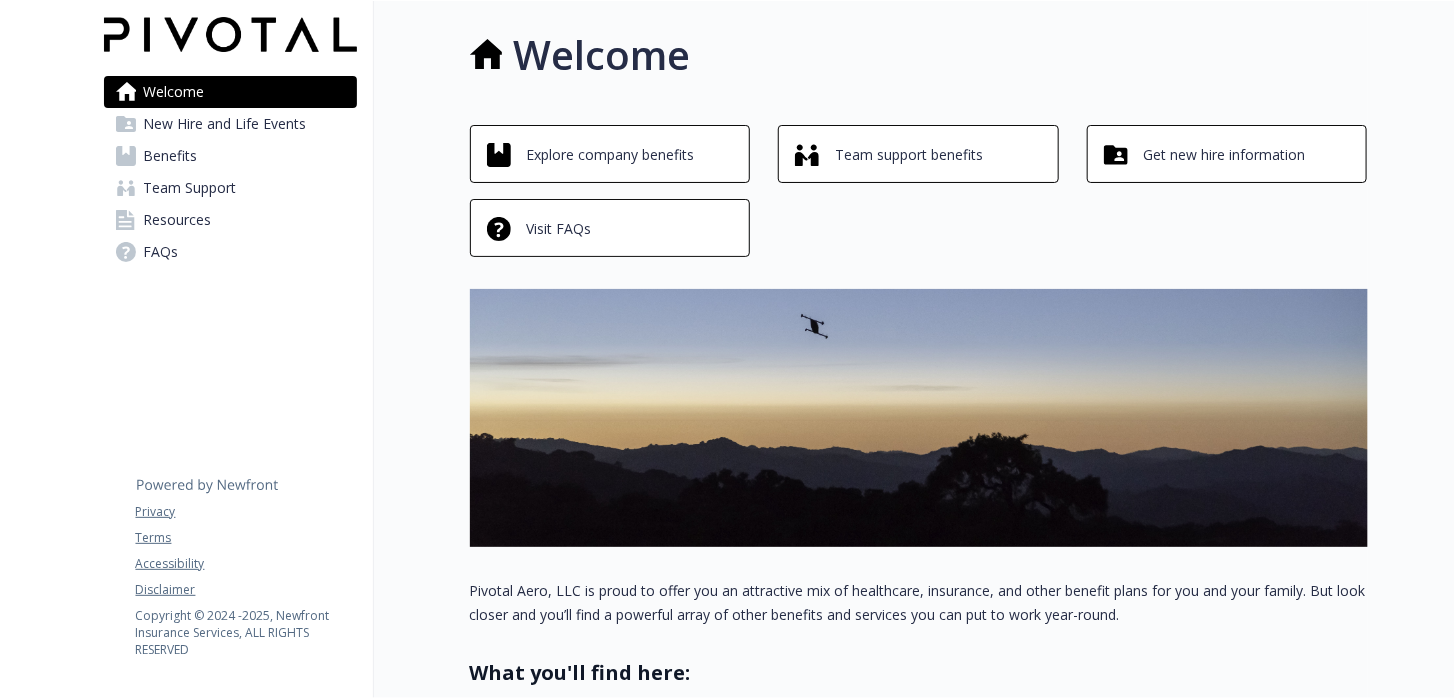 click on "New Hire and Life Events" at bounding box center [225, 124] 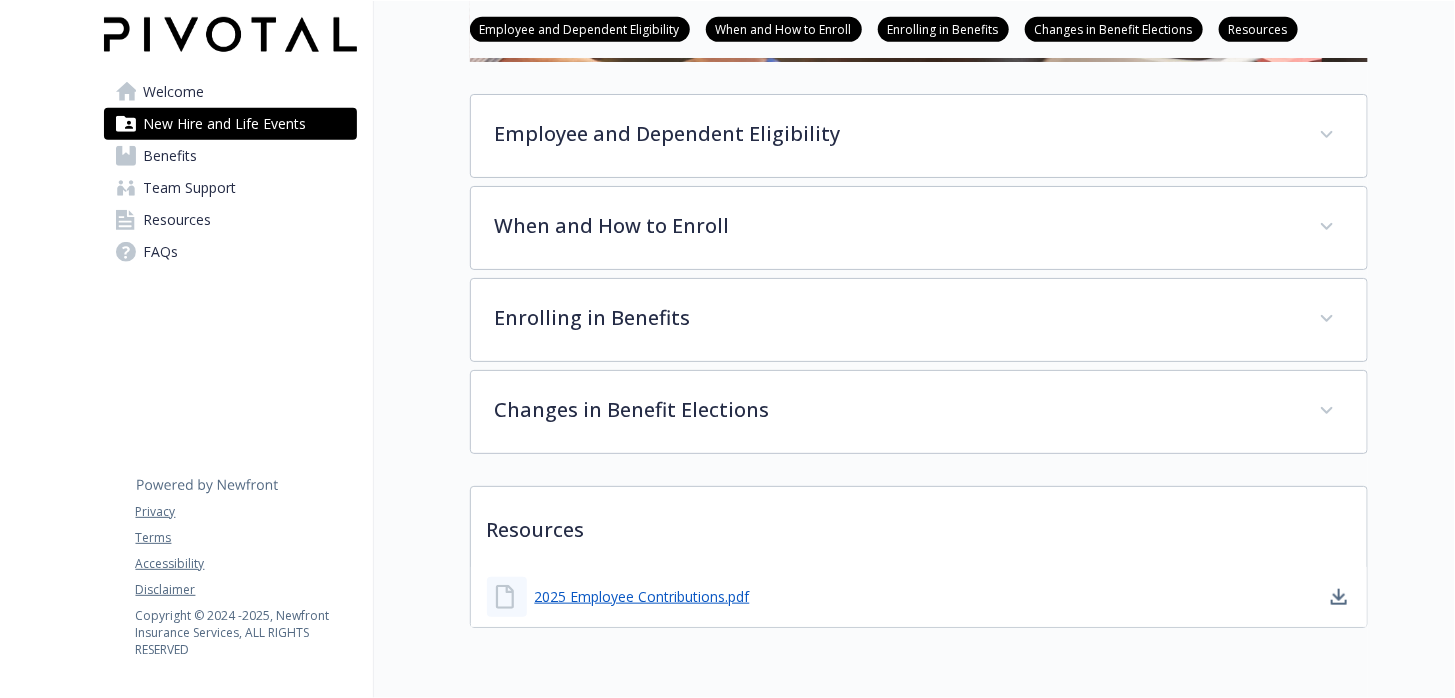 scroll, scrollTop: 566, scrollLeft: 0, axis: vertical 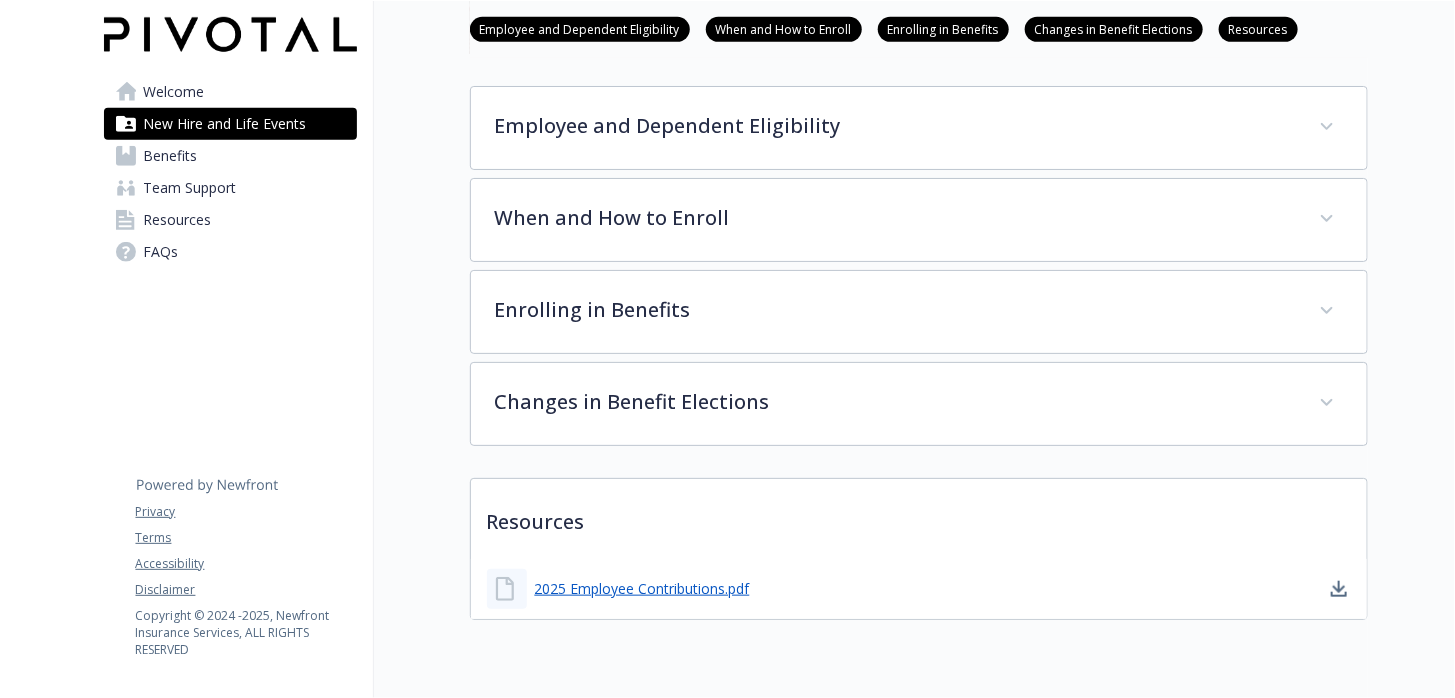 click on "Benefits" at bounding box center (171, 156) 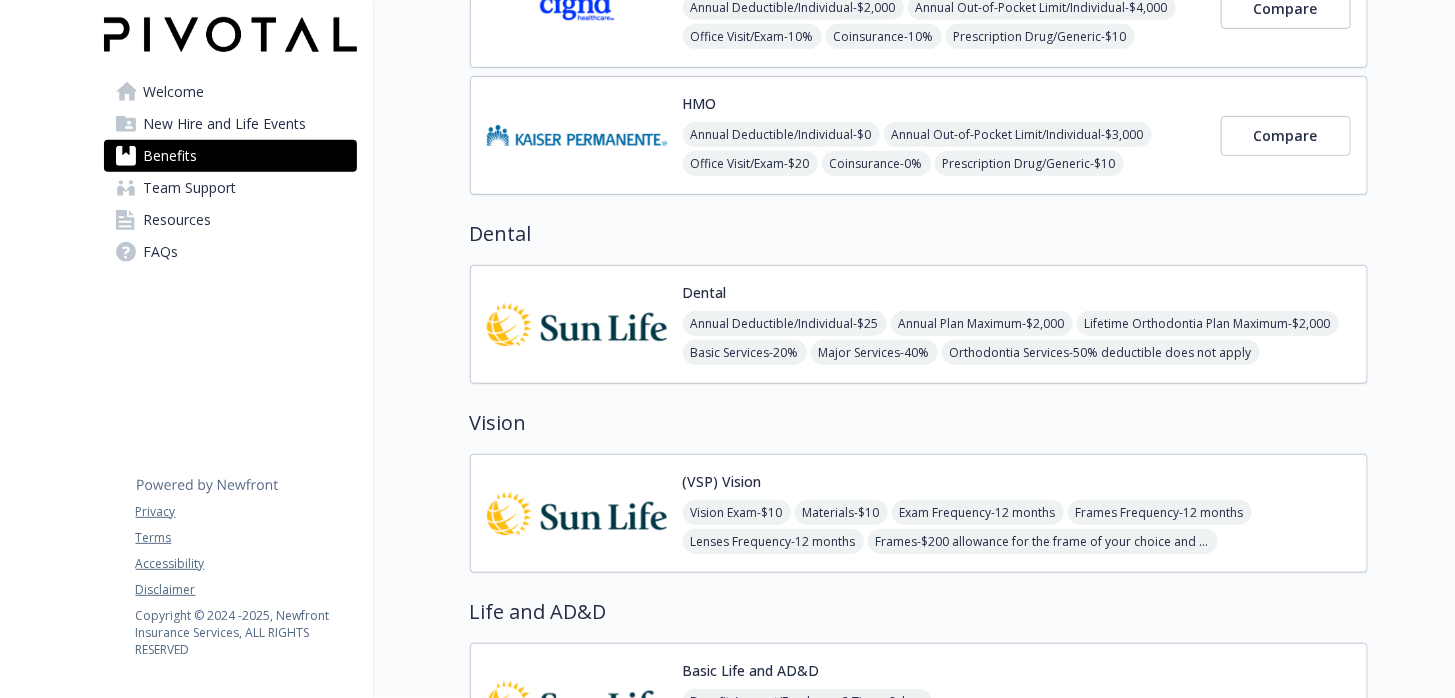 click on "Team Support" at bounding box center (190, 188) 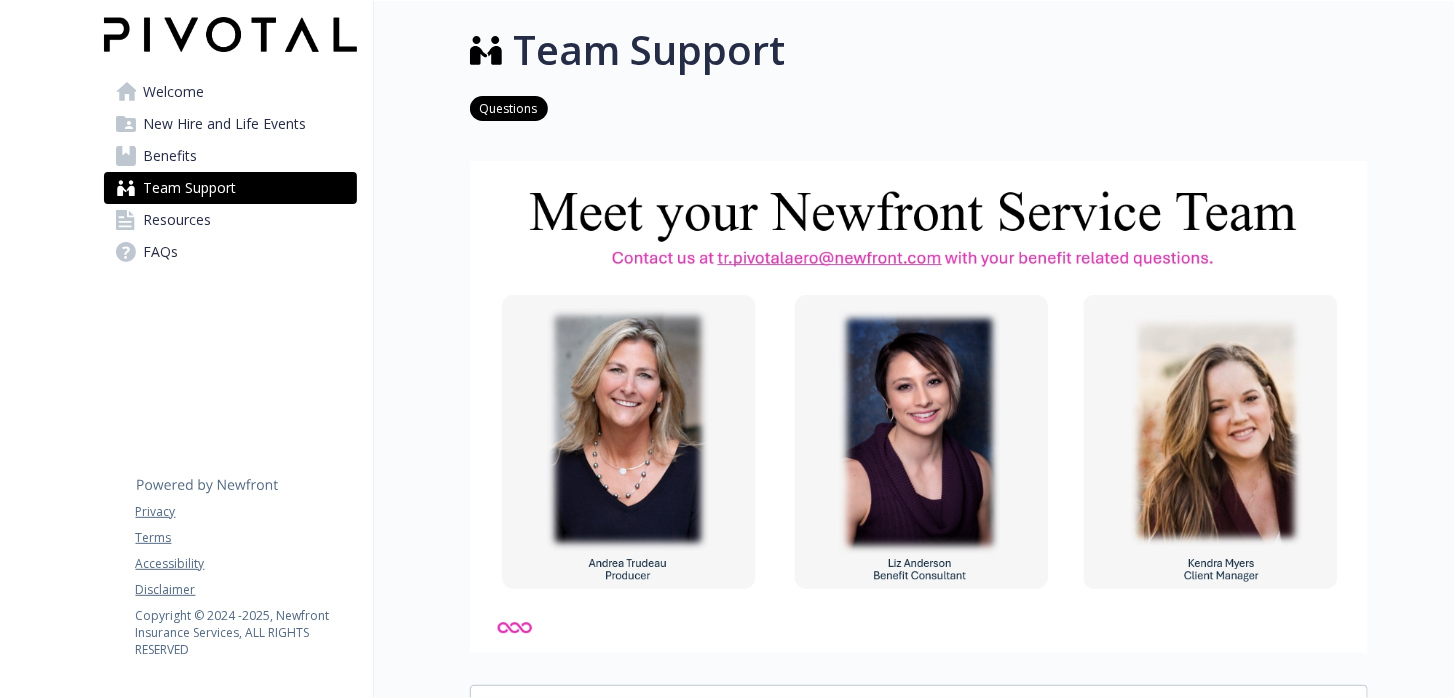 scroll, scrollTop: 0, scrollLeft: 0, axis: both 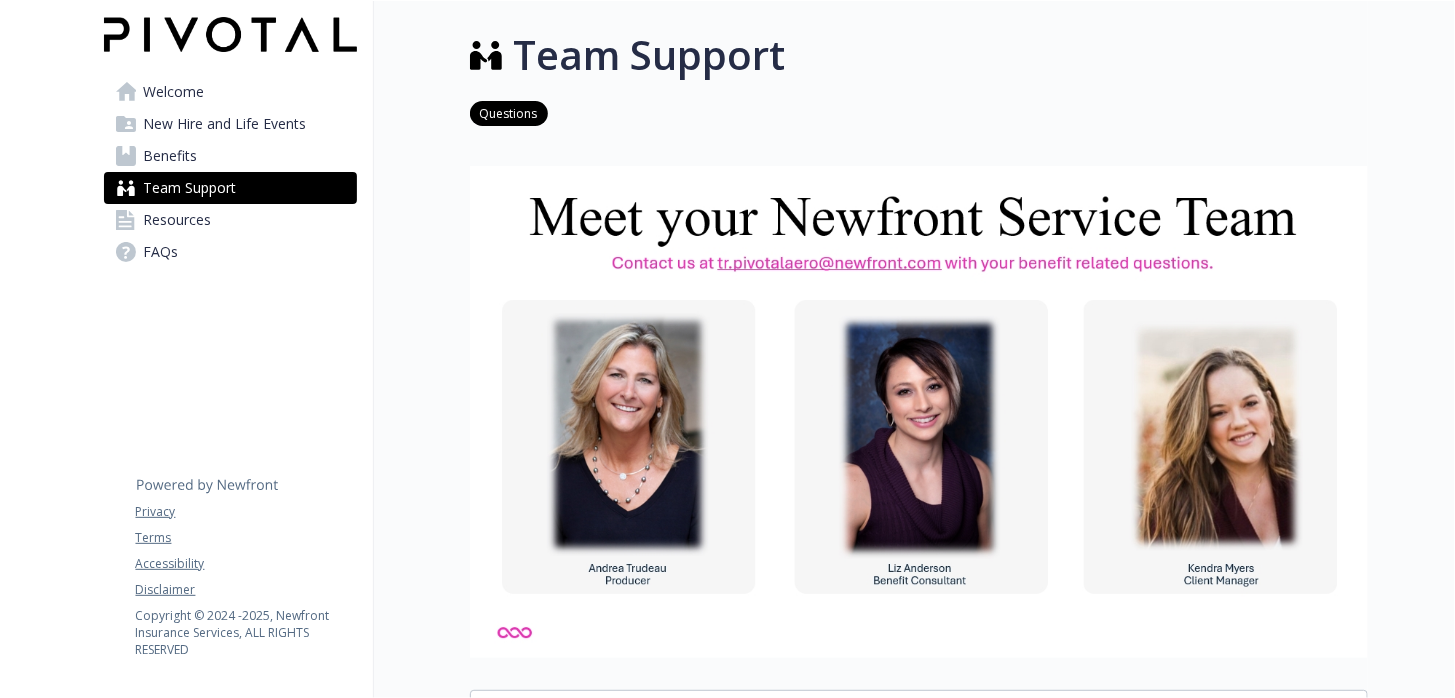 click on "Resources" at bounding box center [178, 220] 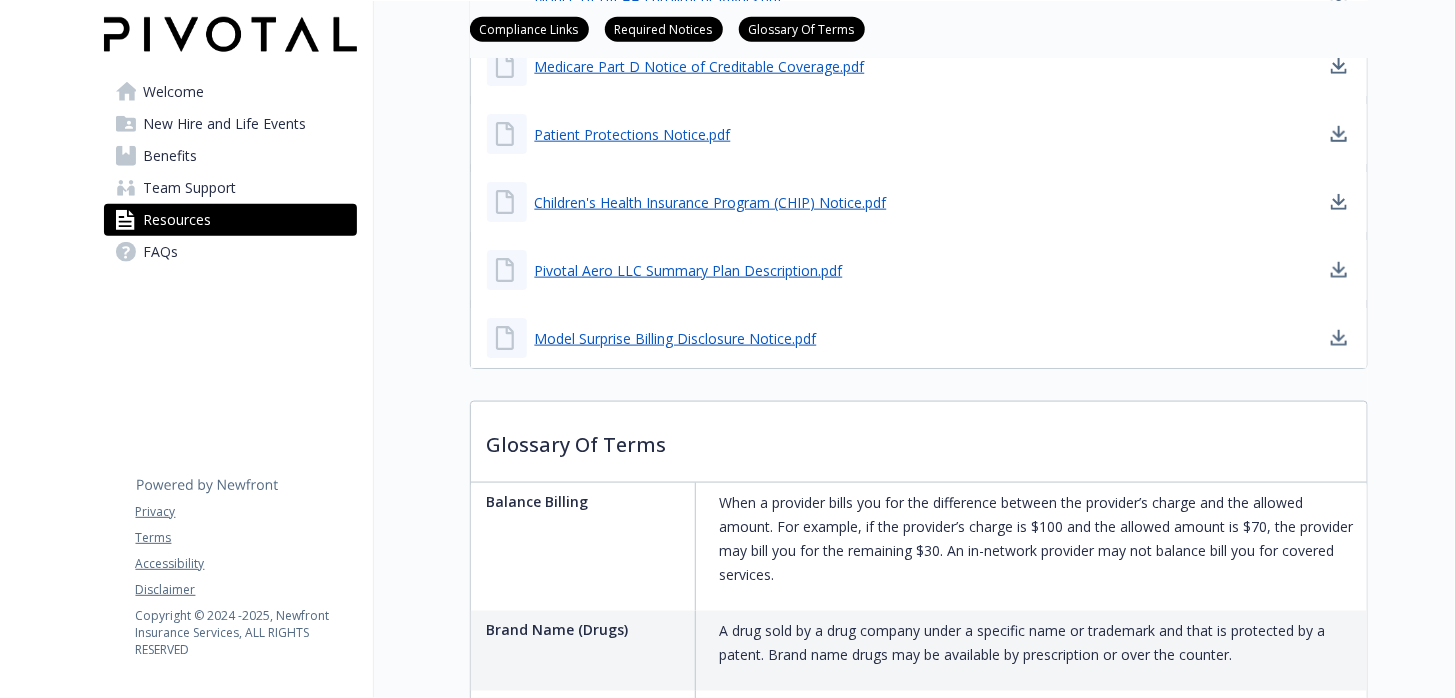 scroll, scrollTop: 933, scrollLeft: 0, axis: vertical 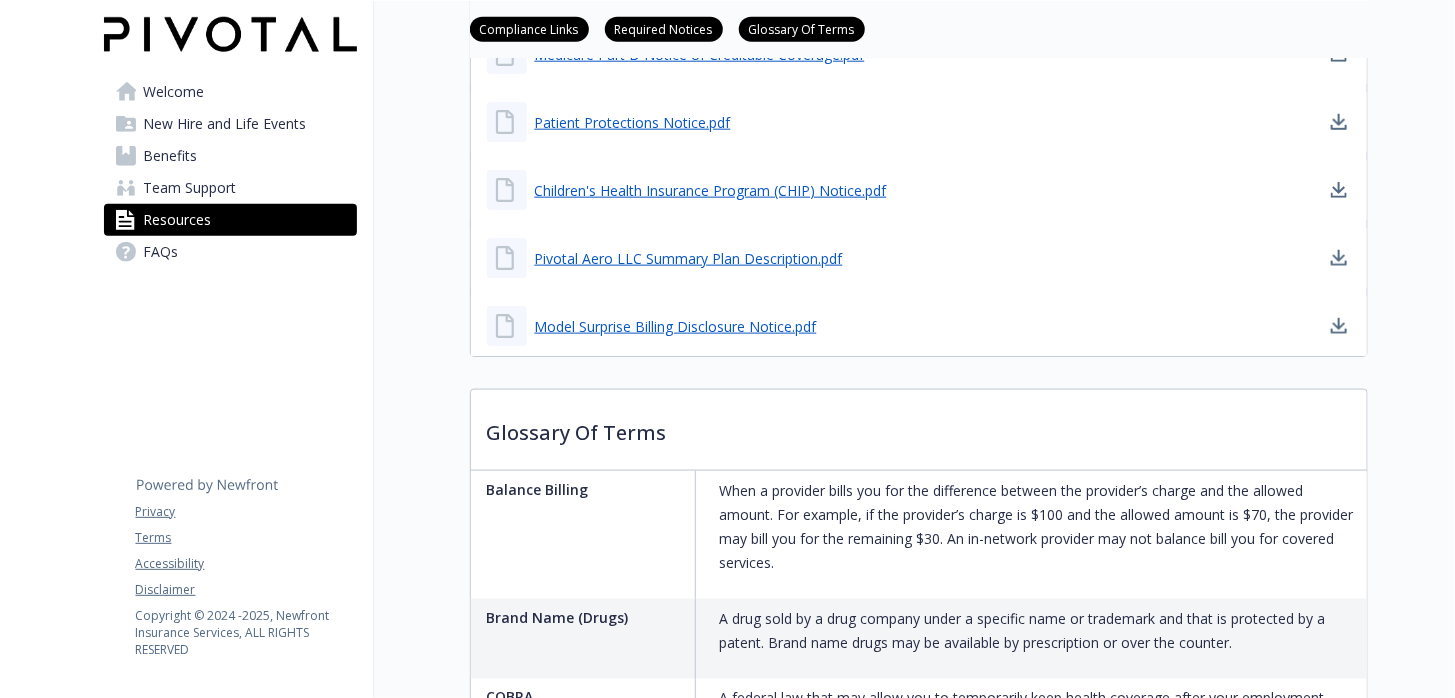 click on "FAQs" at bounding box center [230, 252] 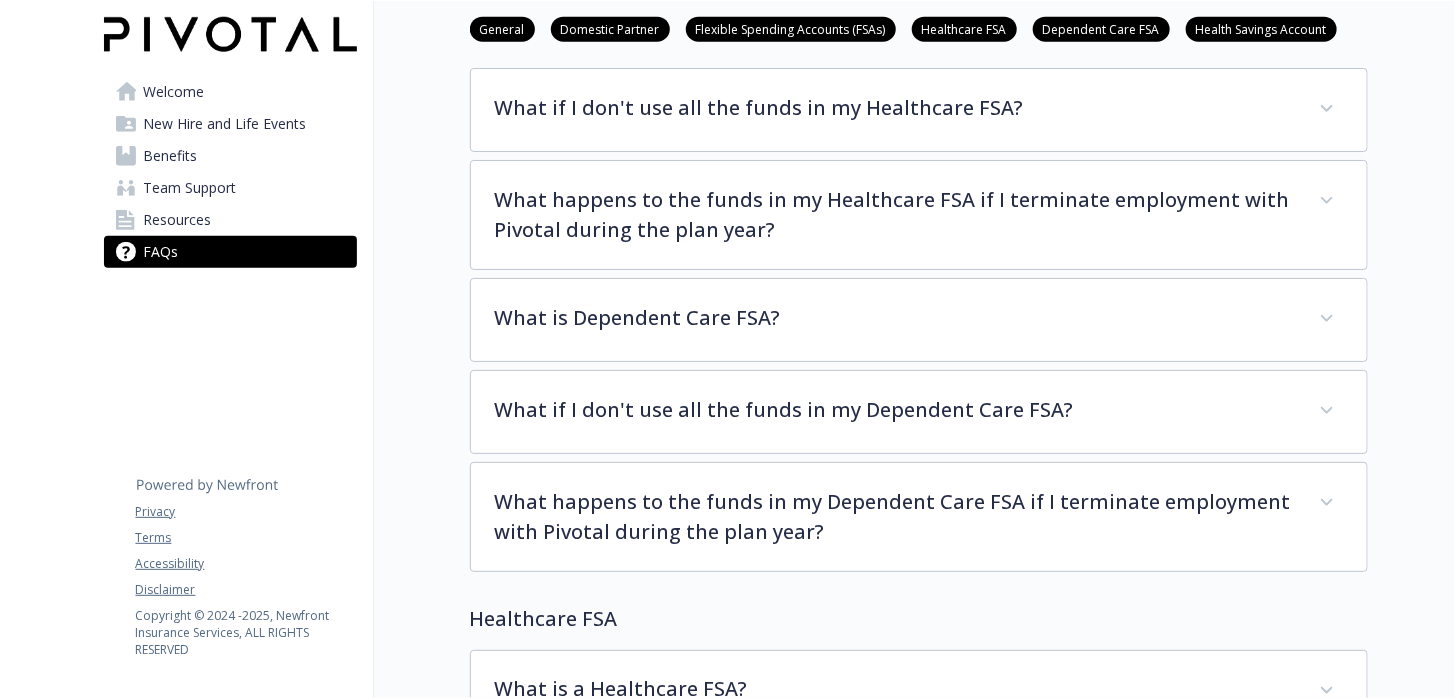 scroll, scrollTop: 900, scrollLeft: 0, axis: vertical 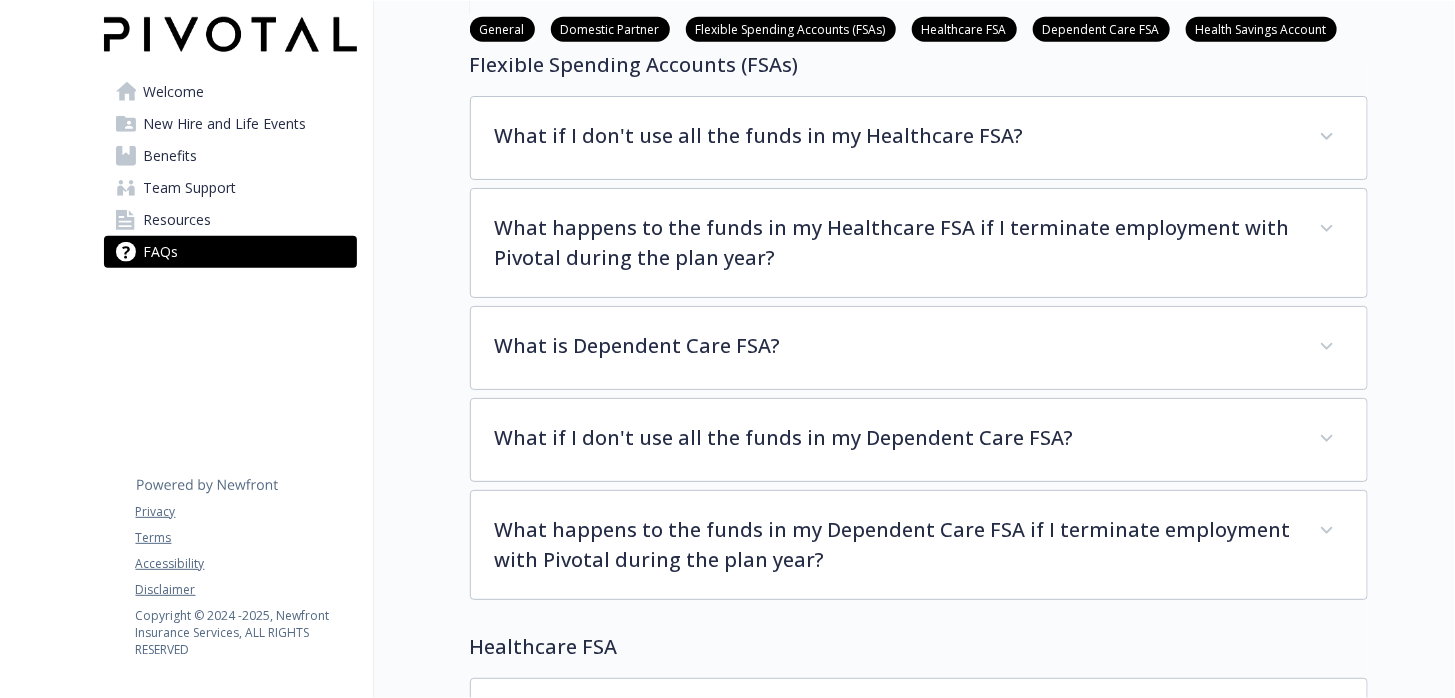 click on "New Hire and Life Events" at bounding box center (225, 124) 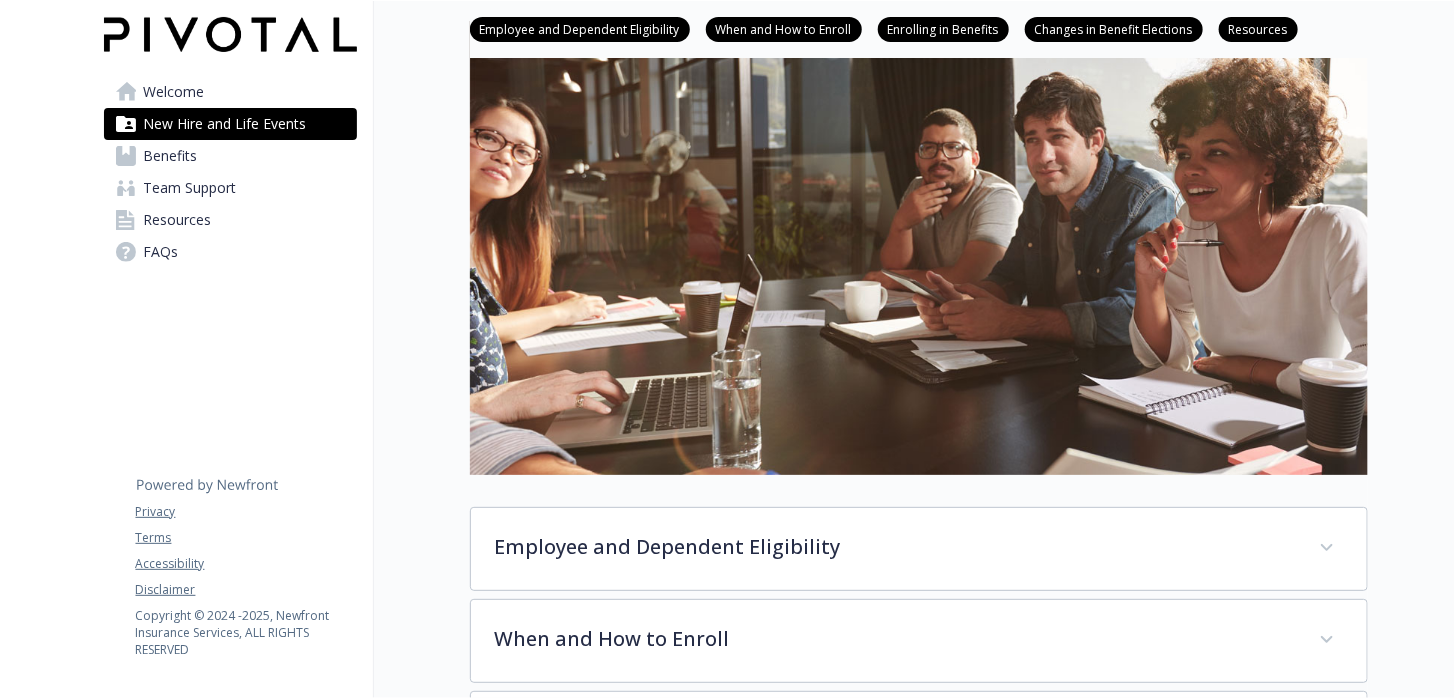 scroll, scrollTop: 0, scrollLeft: 0, axis: both 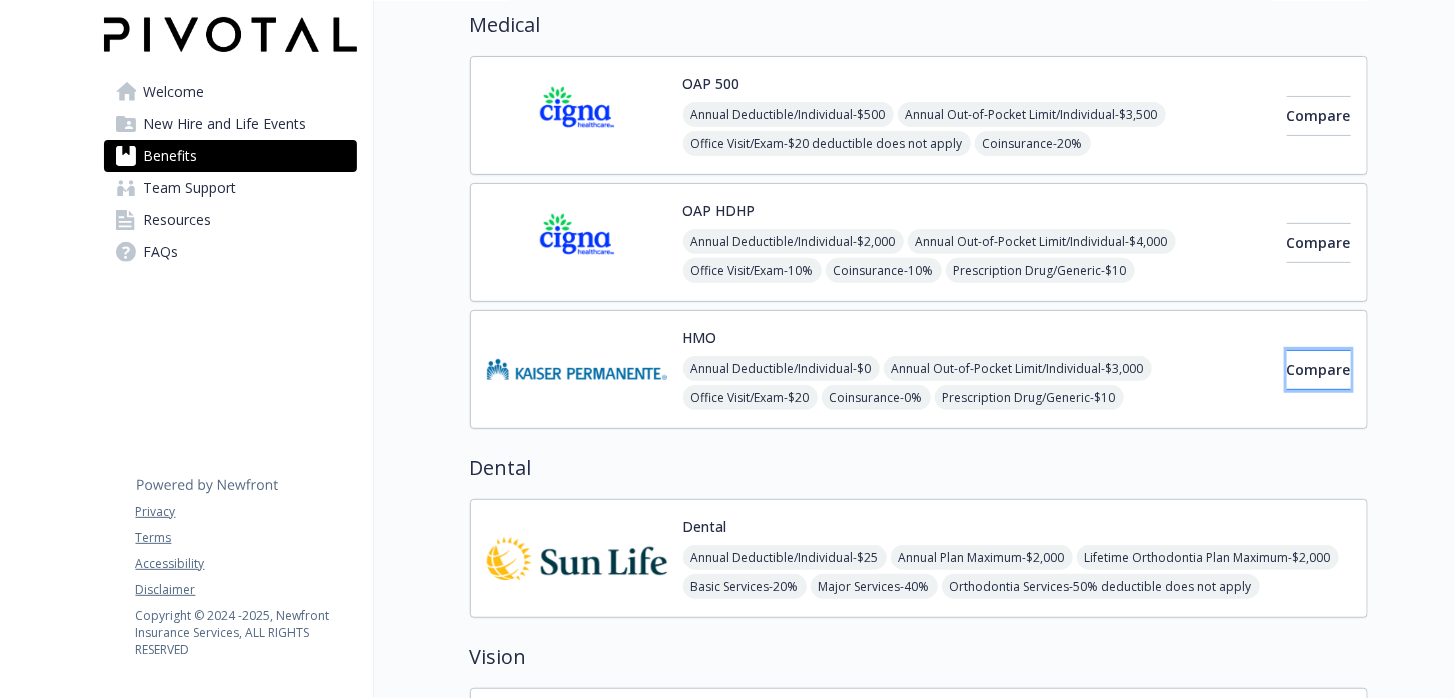 click on "Compare" at bounding box center [1319, 369] 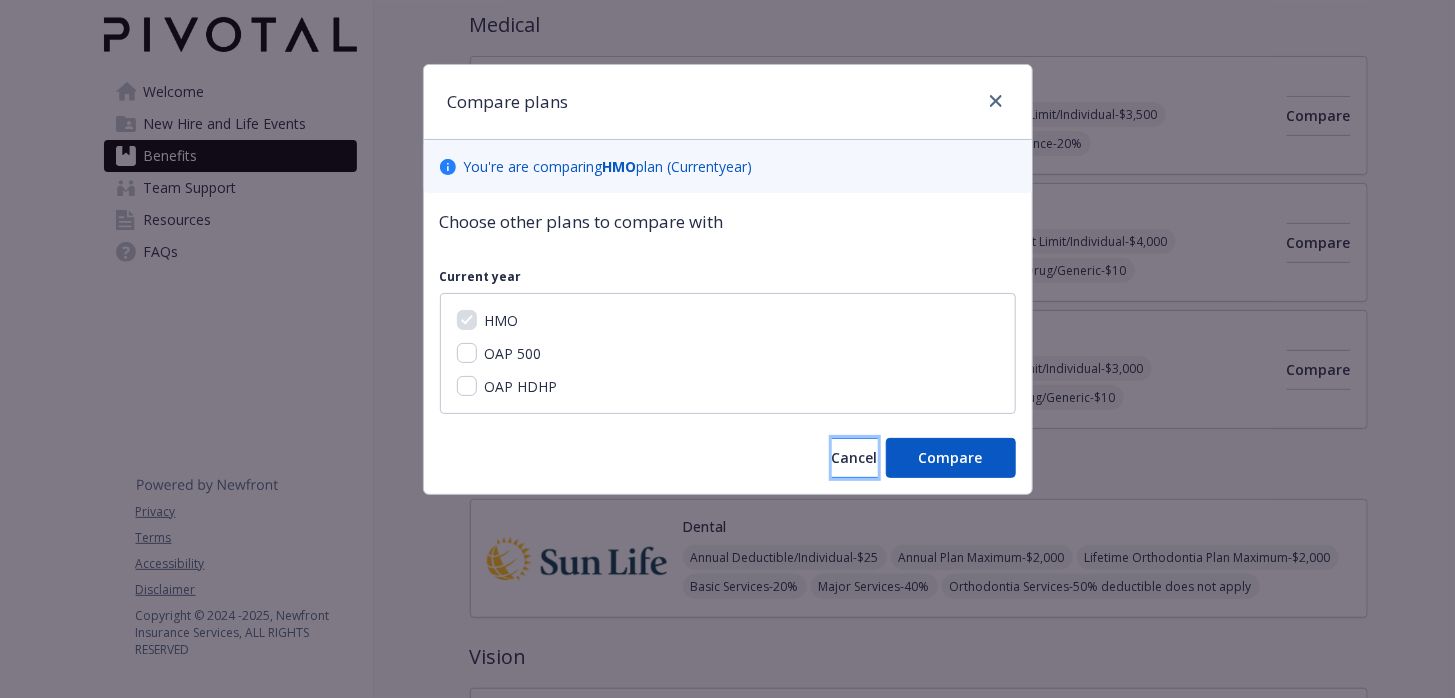 click on "Cancel" at bounding box center [855, 457] 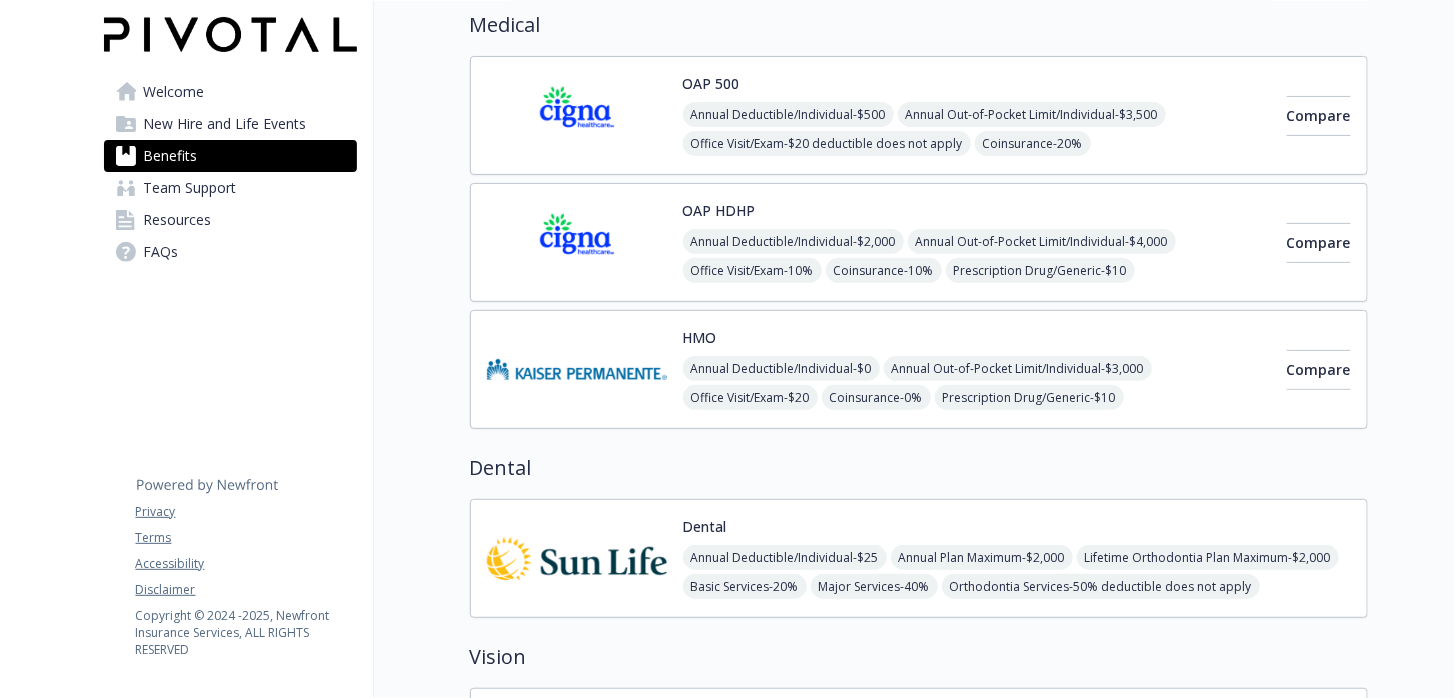 click on "Annual Deductible/Individual  -  $0" at bounding box center (781, 368) 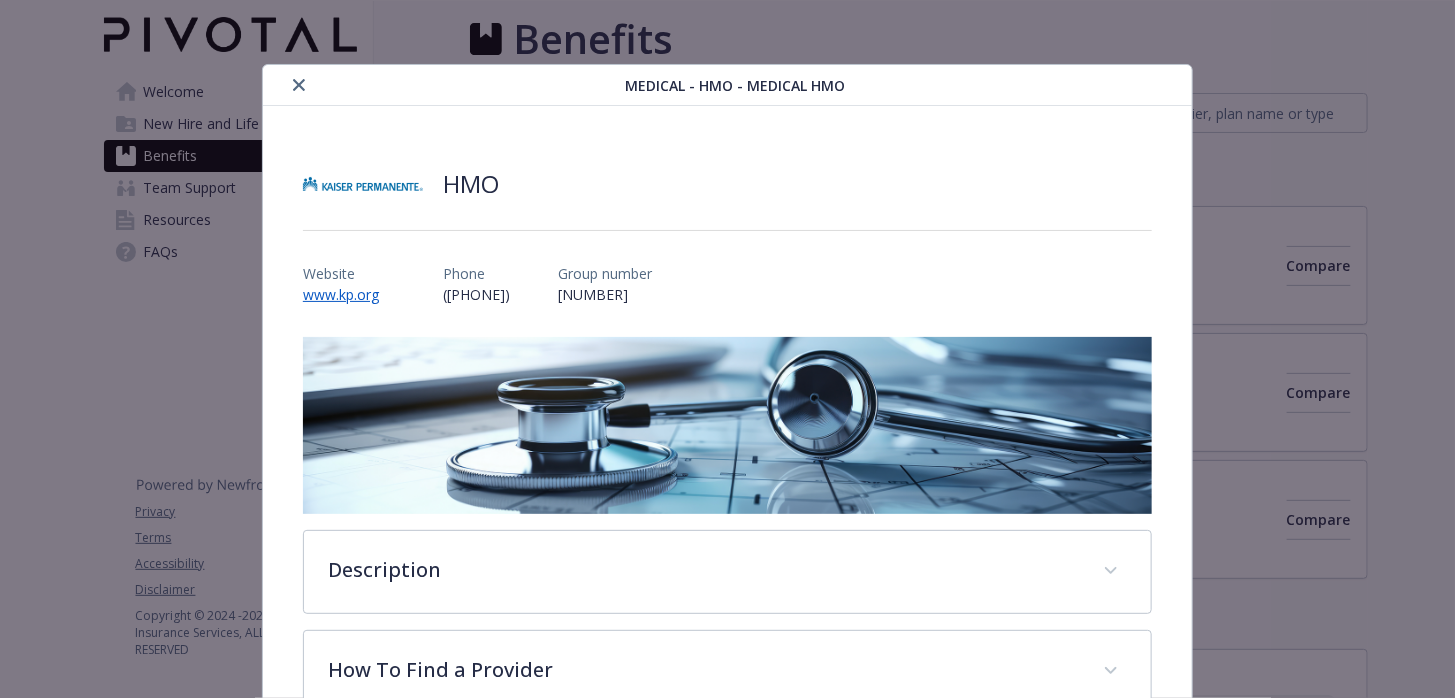 scroll, scrollTop: 166, scrollLeft: 0, axis: vertical 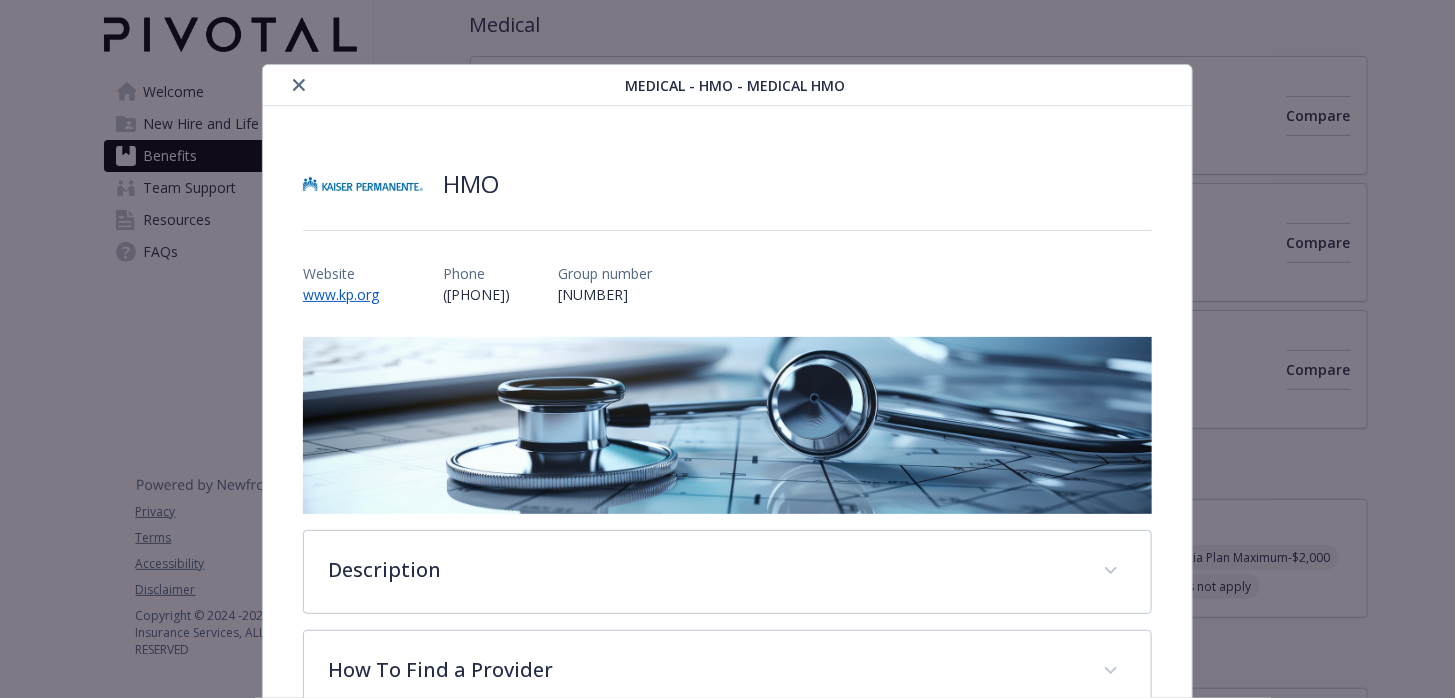 click 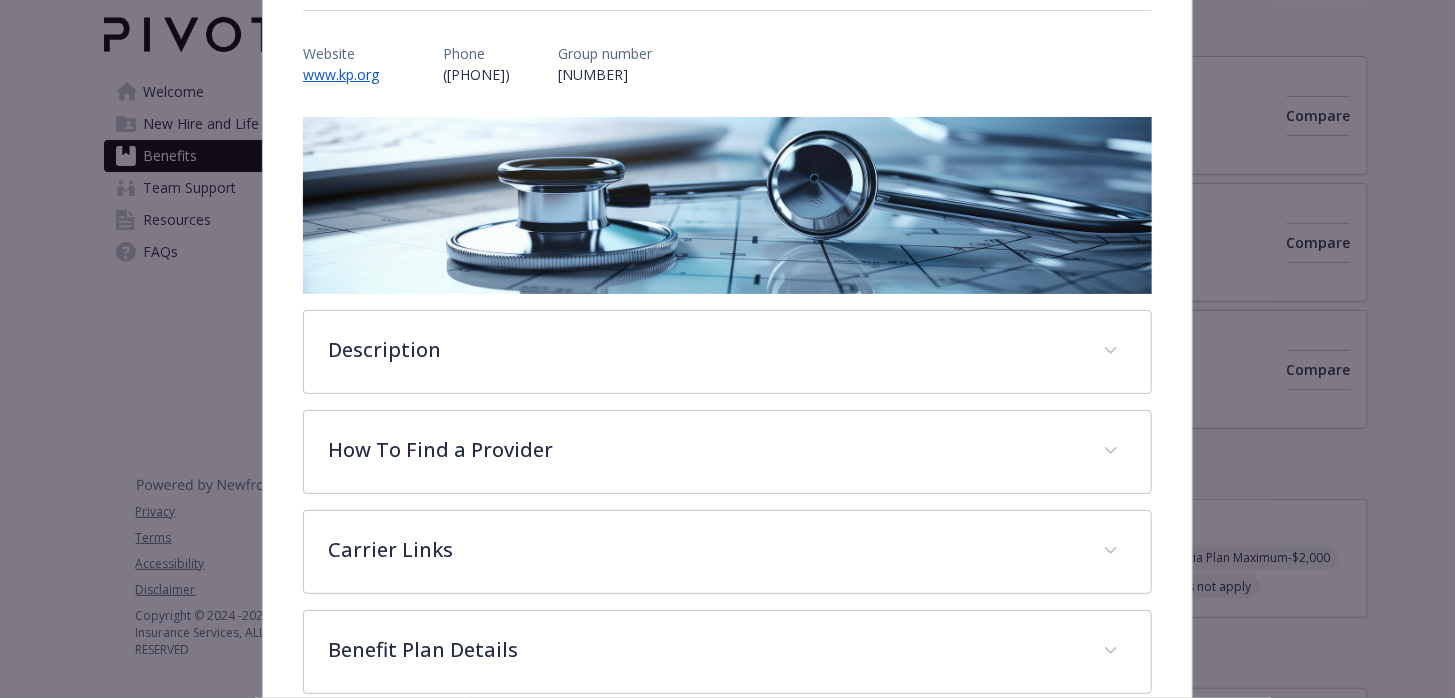scroll, scrollTop: 0, scrollLeft: 0, axis: both 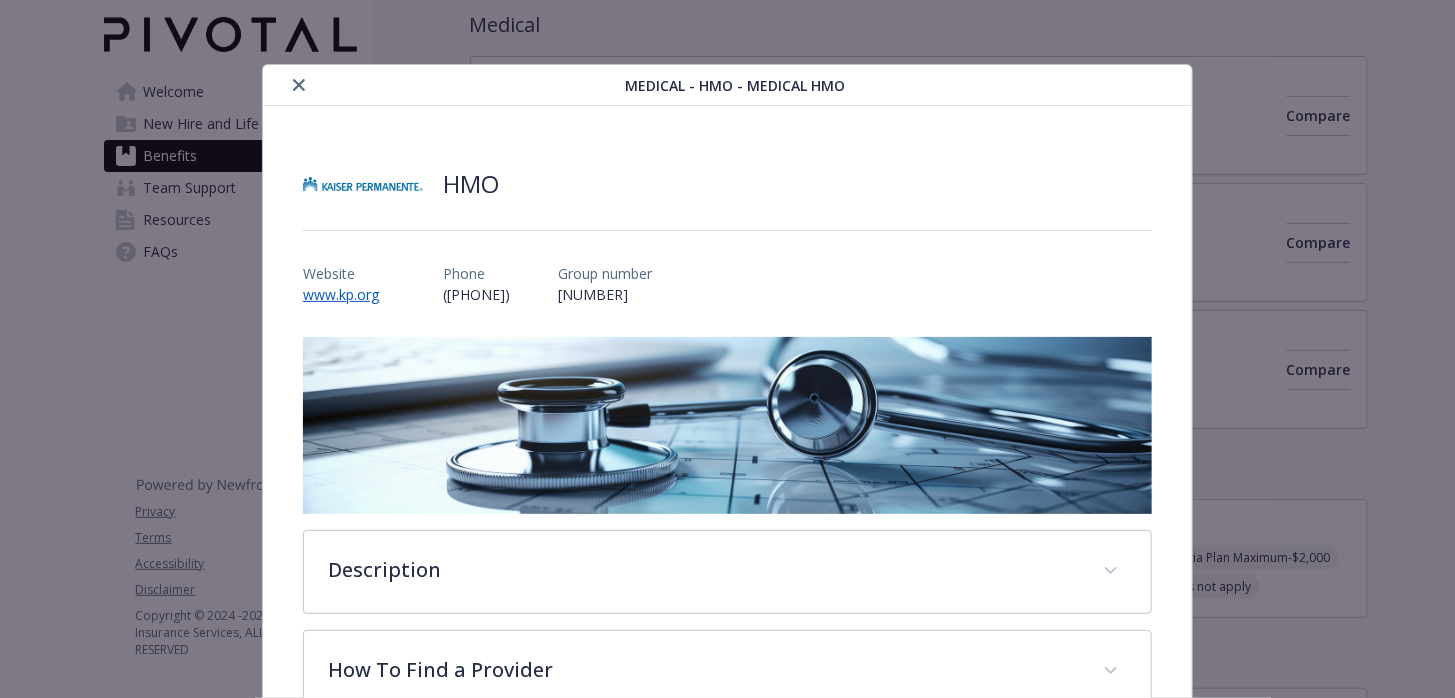 click 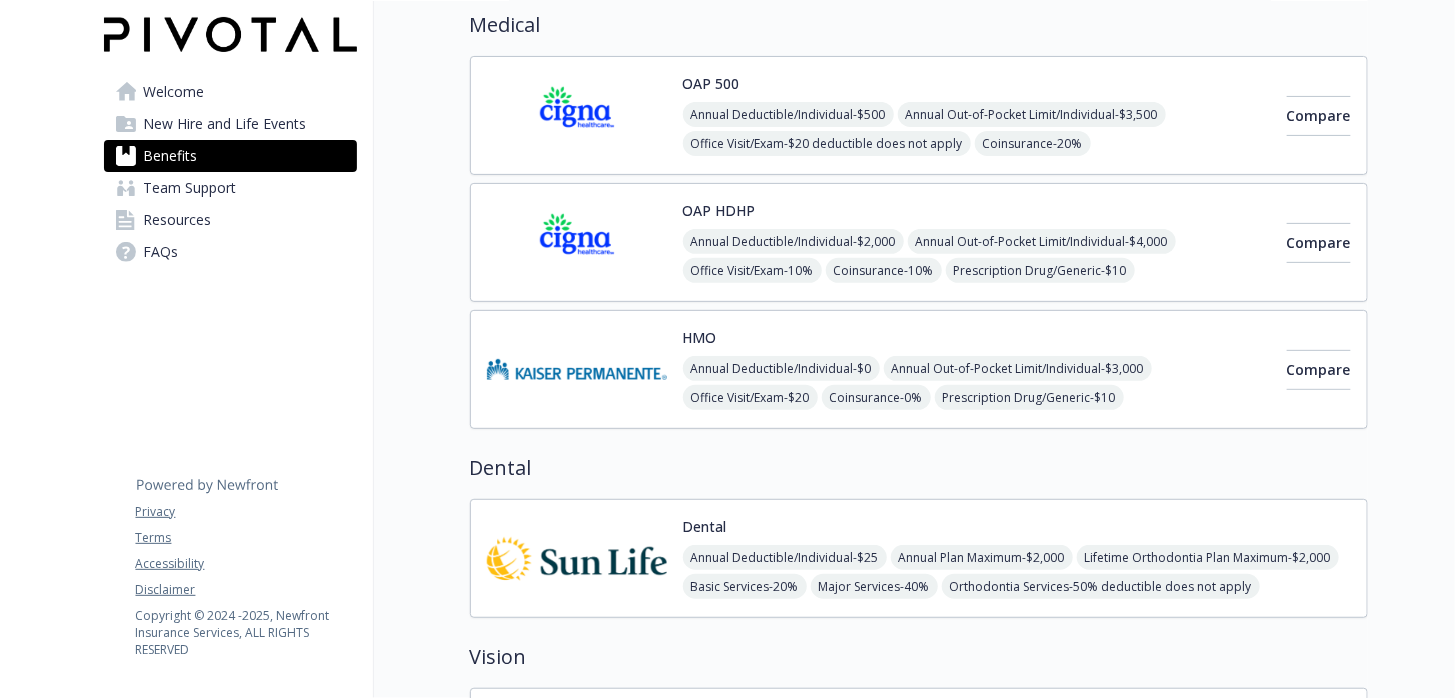 click on "Welcome" at bounding box center (174, 92) 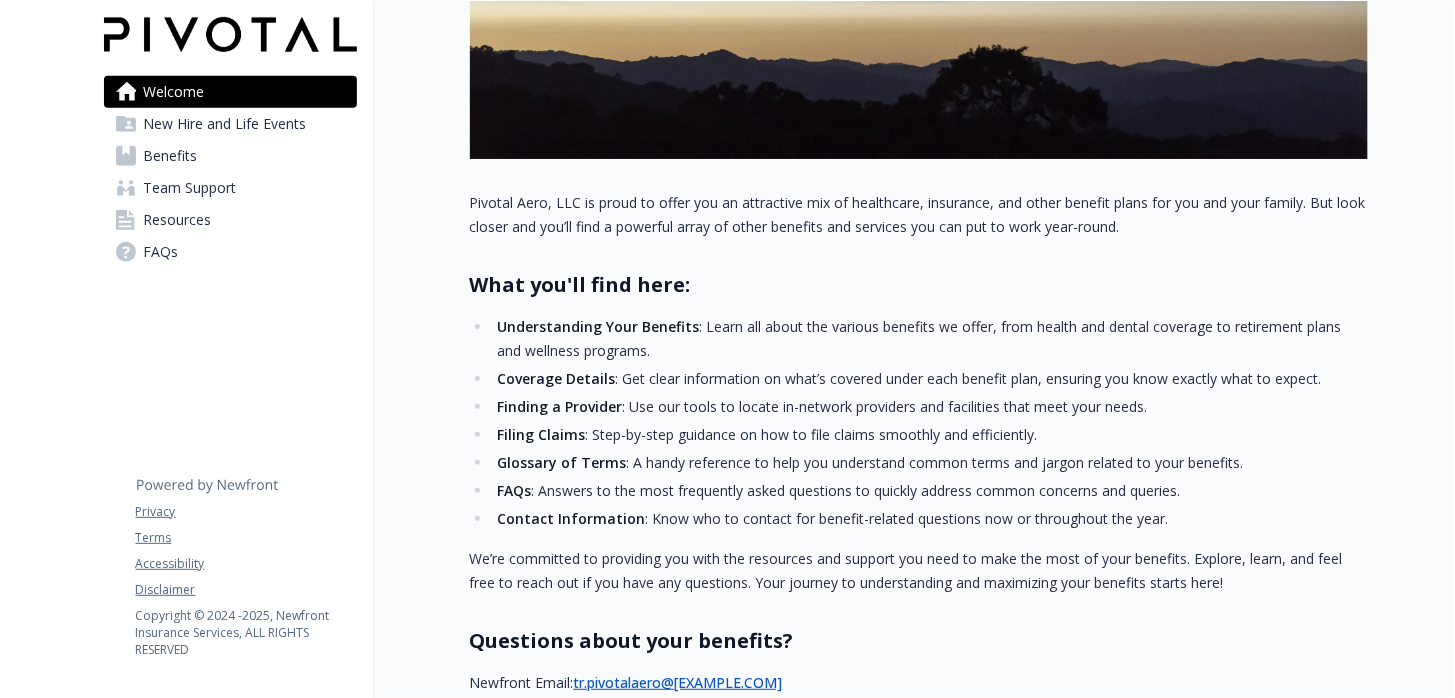 scroll, scrollTop: 352, scrollLeft: 0, axis: vertical 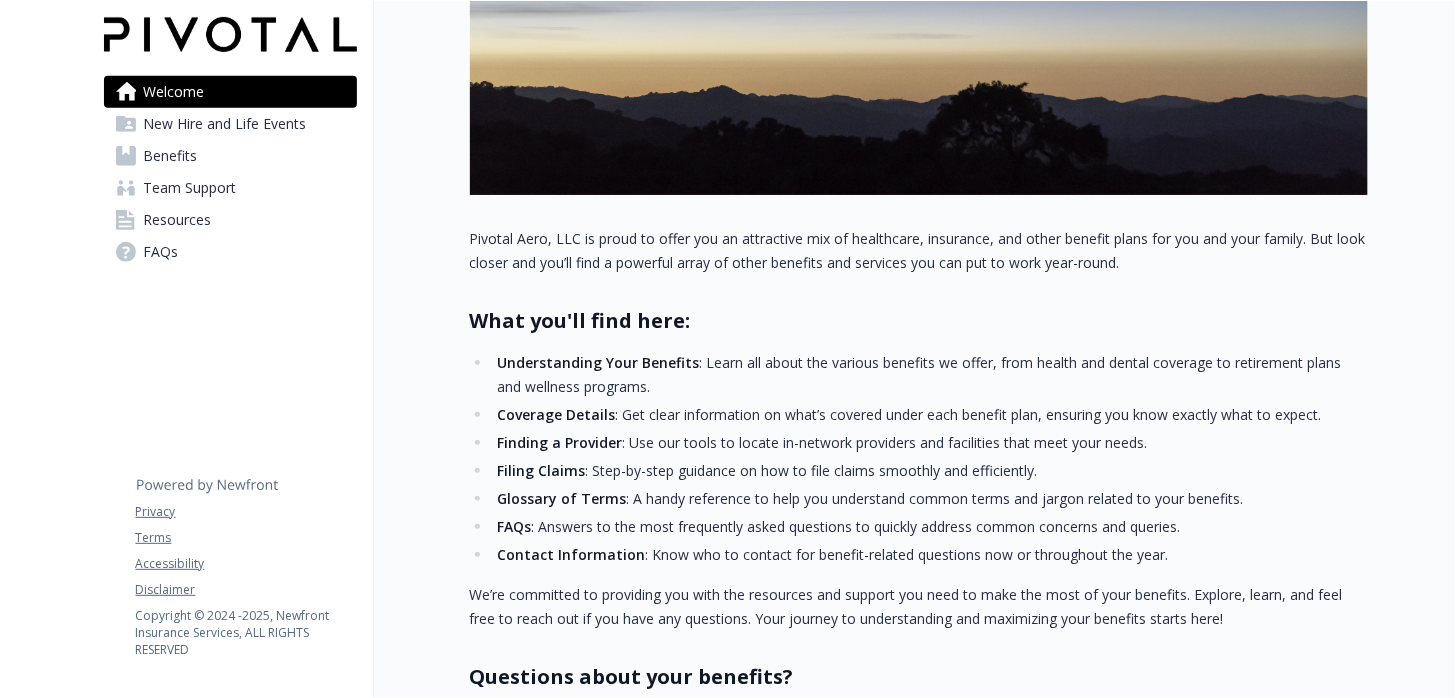 click on "New Hire and Life Events" at bounding box center (225, 124) 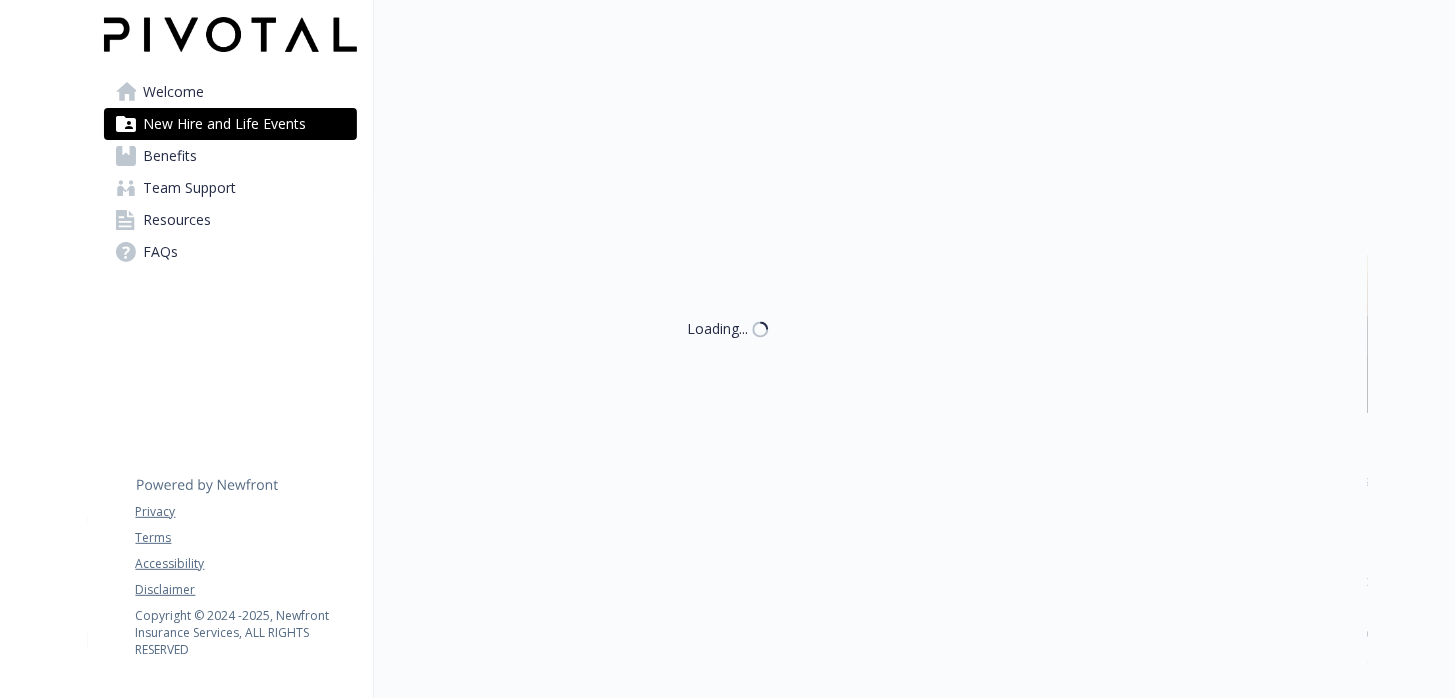 scroll, scrollTop: 352, scrollLeft: 0, axis: vertical 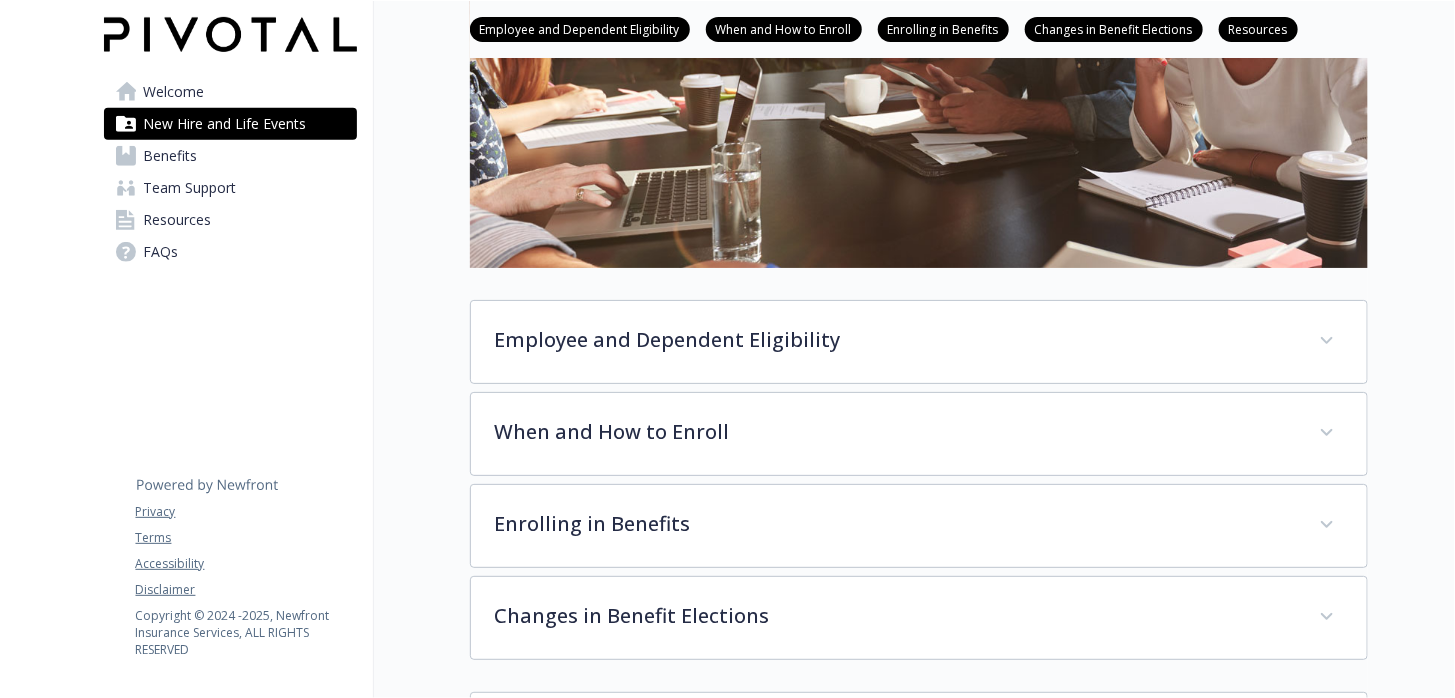 click on "Employee and Dependent Eligibility" at bounding box center [580, 28] 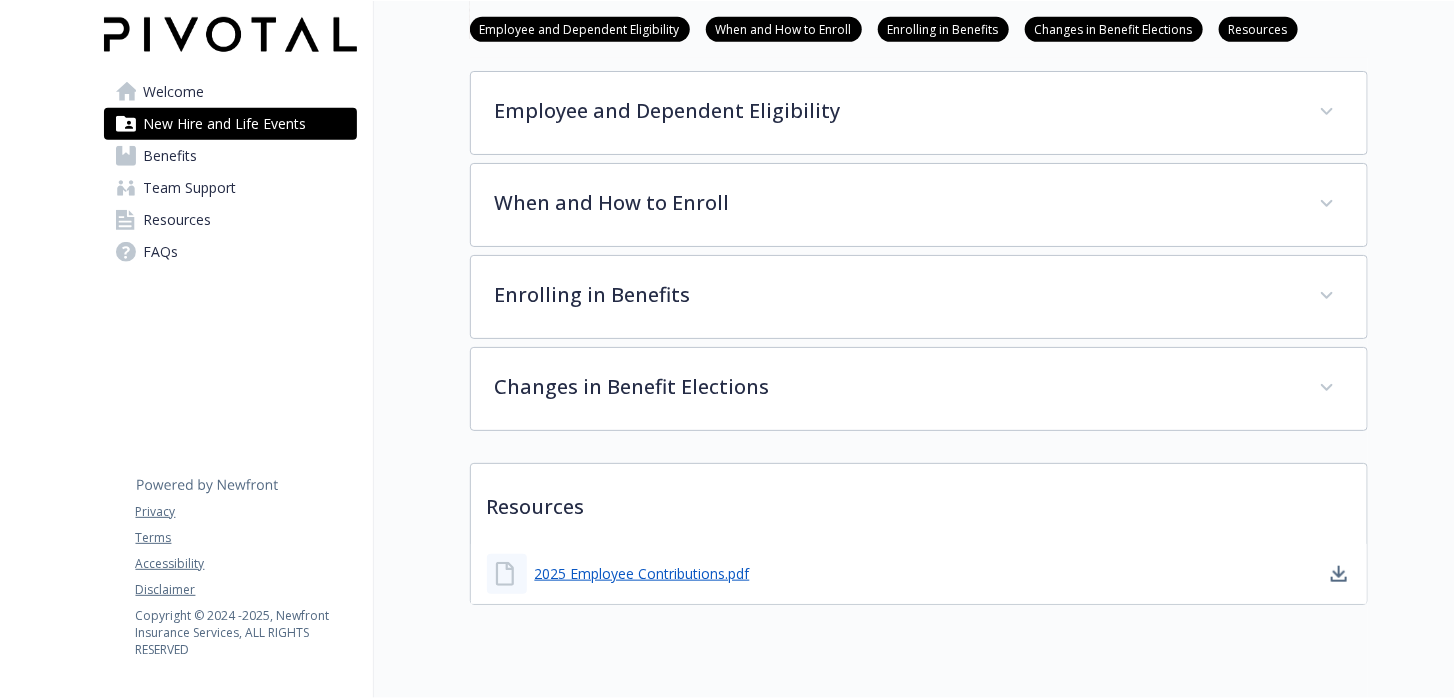 scroll, scrollTop: 590, scrollLeft: 15, axis: both 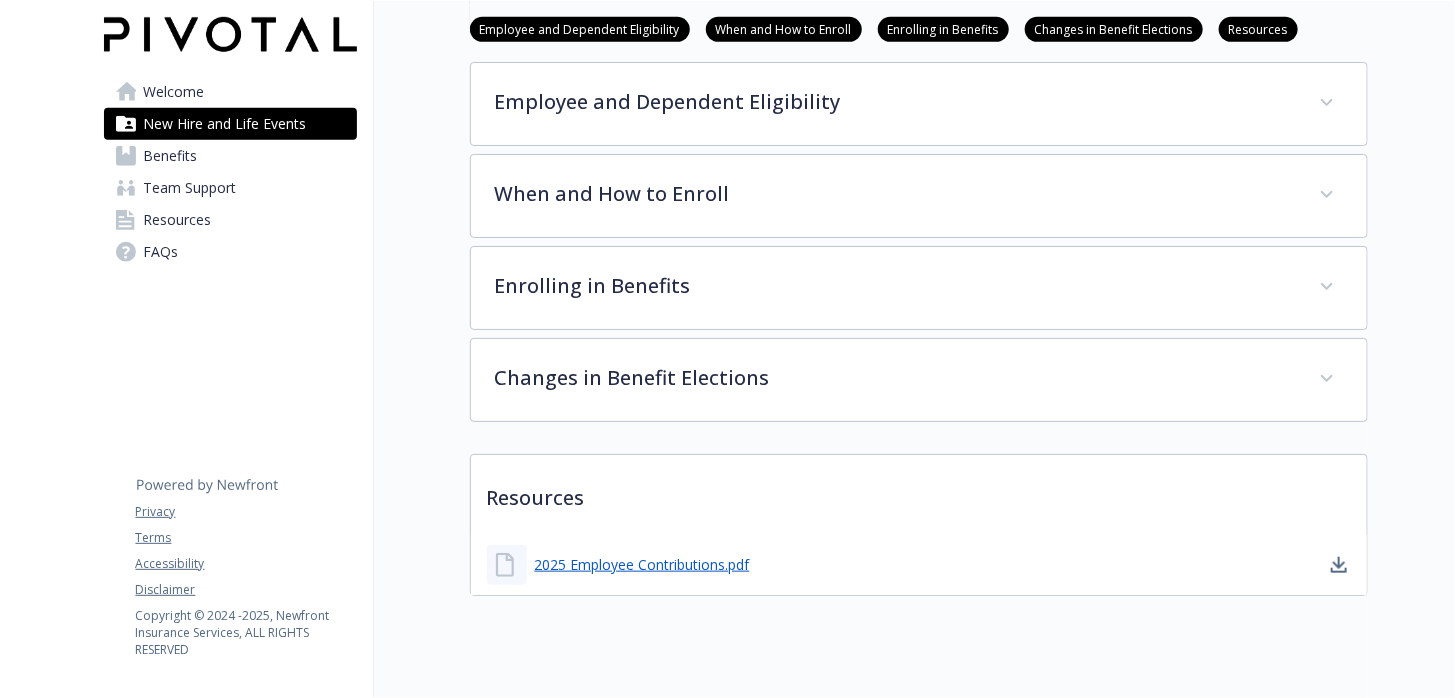 click on "When and How to Enroll" at bounding box center [784, 28] 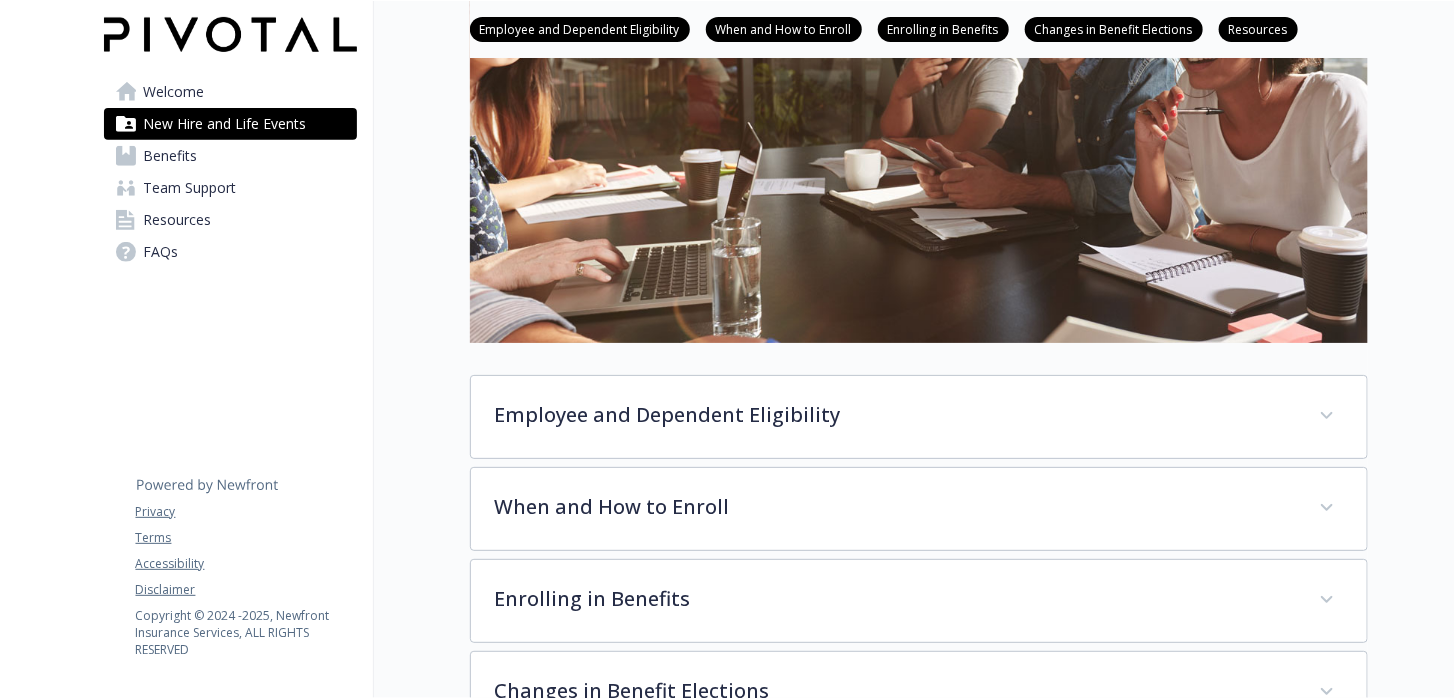 scroll, scrollTop: 279, scrollLeft: 15, axis: both 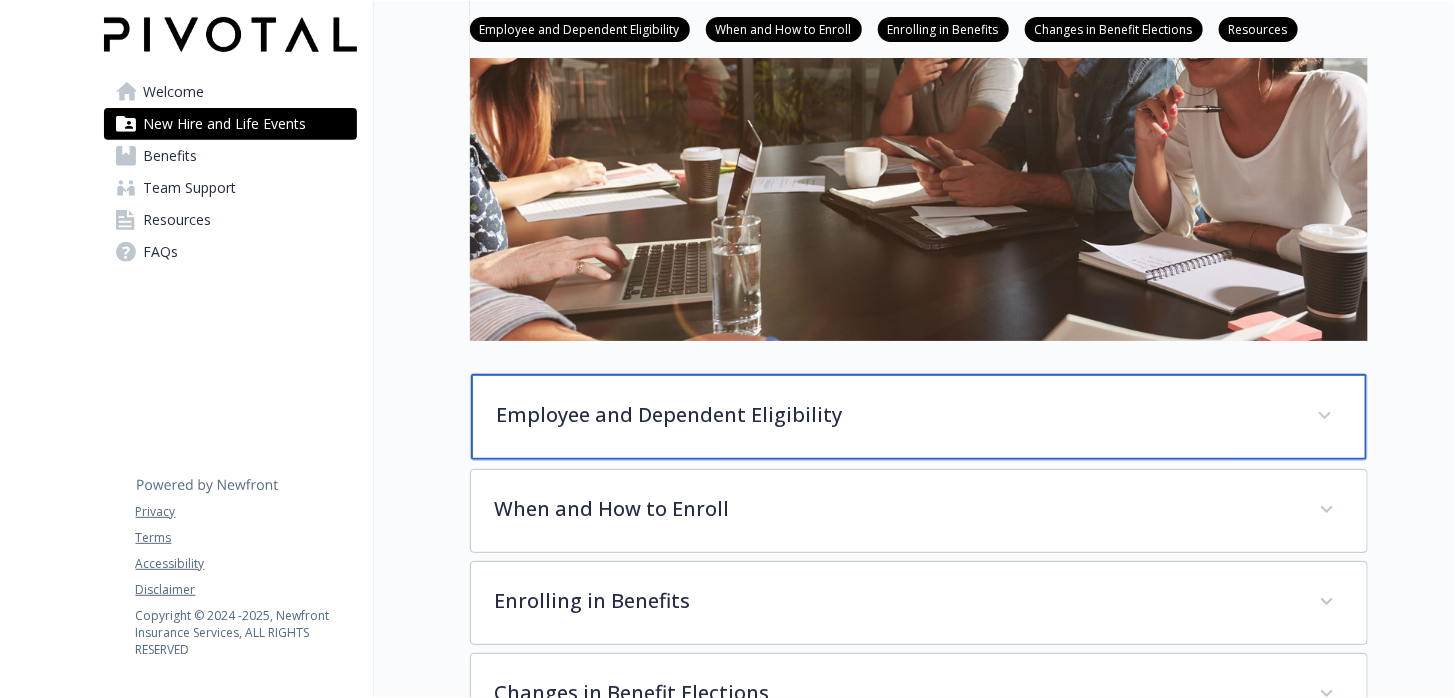 click on "Employee and Dependent Eligibility" at bounding box center (895, 415) 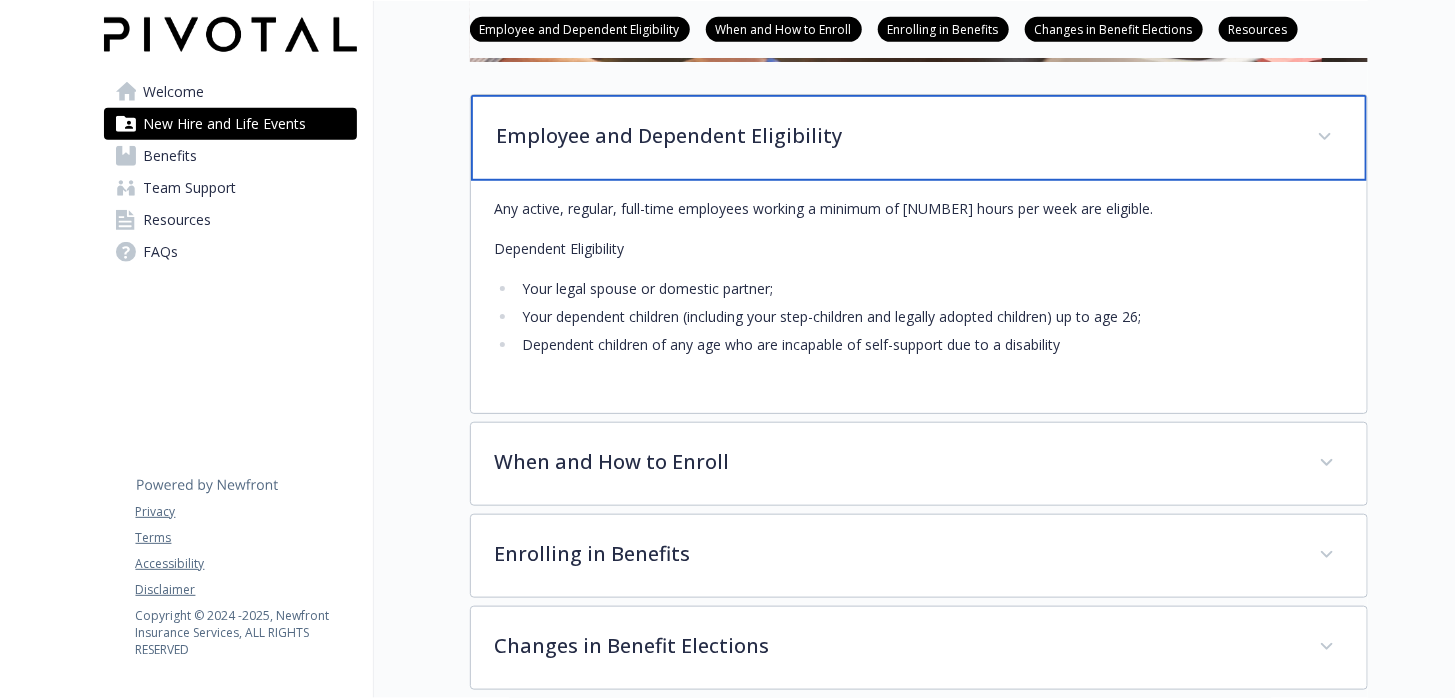 scroll, scrollTop: 579, scrollLeft: 15, axis: both 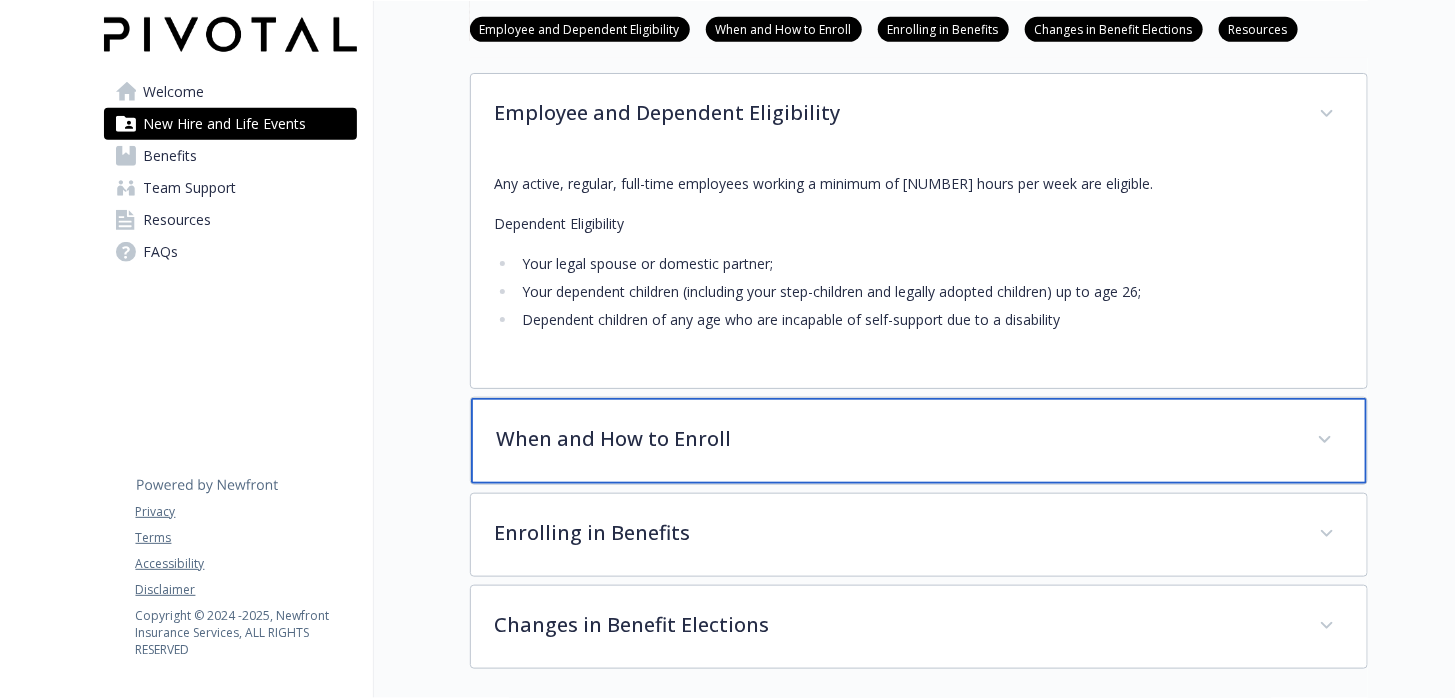 click on "When and How to Enroll" at bounding box center (895, 439) 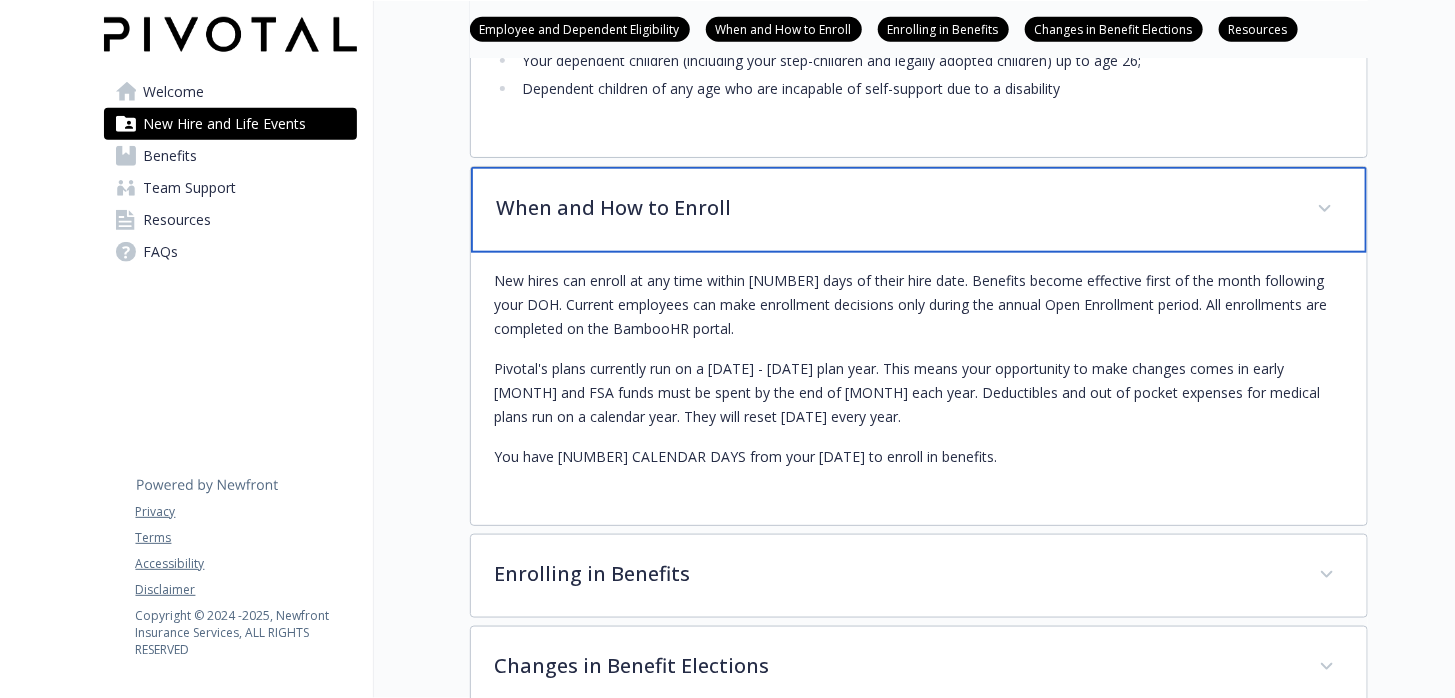 scroll, scrollTop: 845, scrollLeft: 15, axis: both 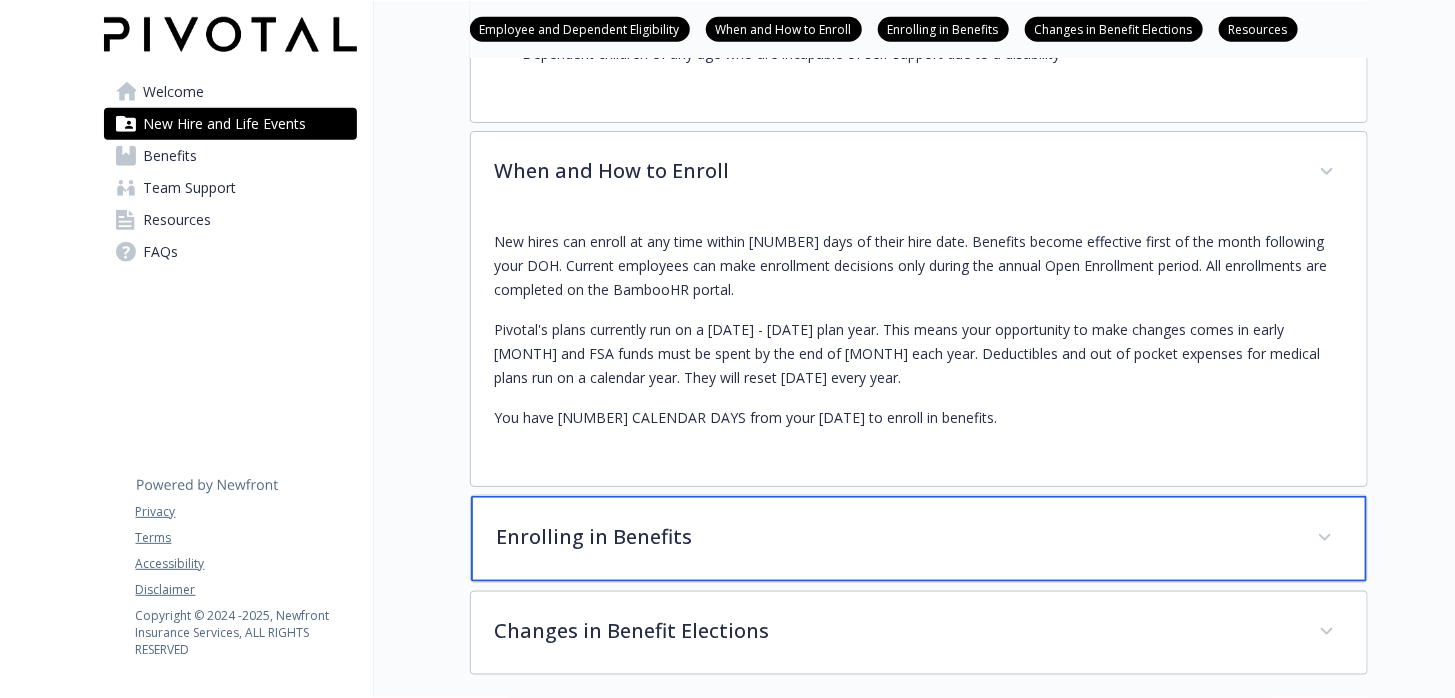 click on "Enrolling in Benefits" at bounding box center [895, 537] 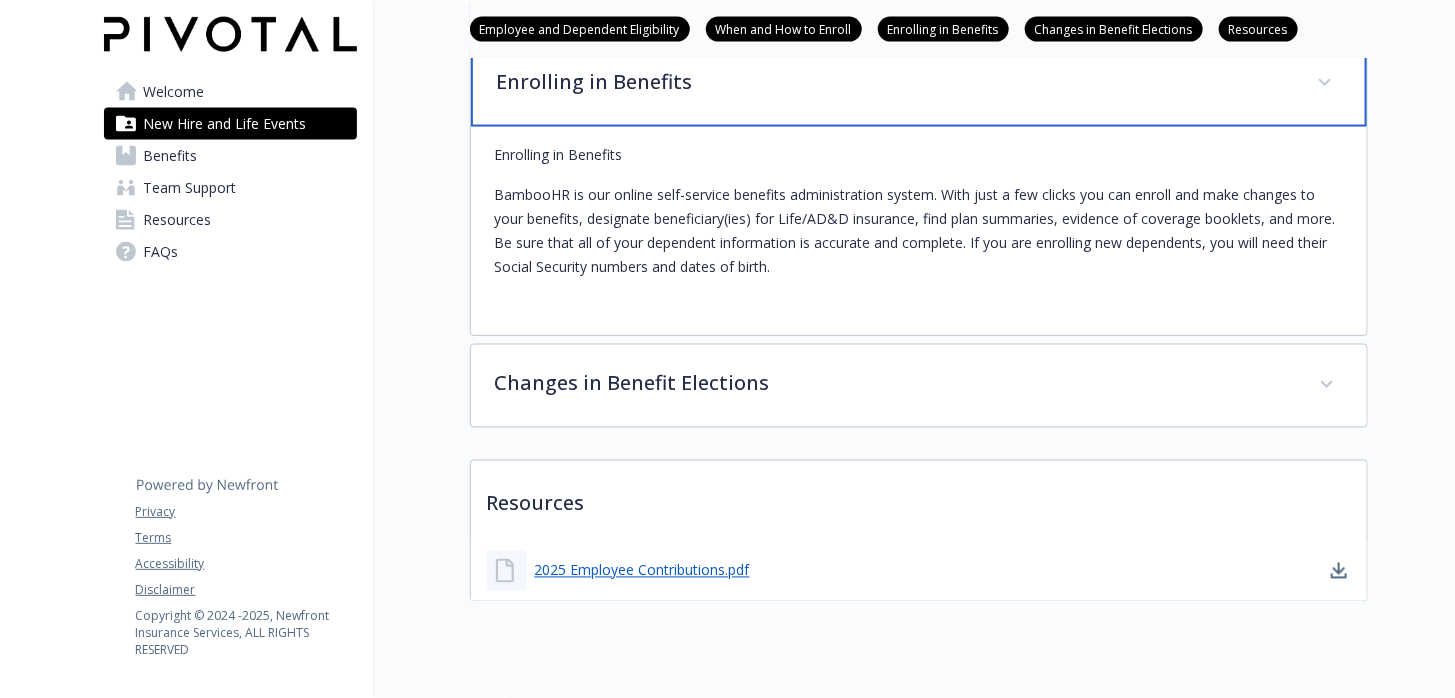 scroll, scrollTop: 1311, scrollLeft: 15, axis: both 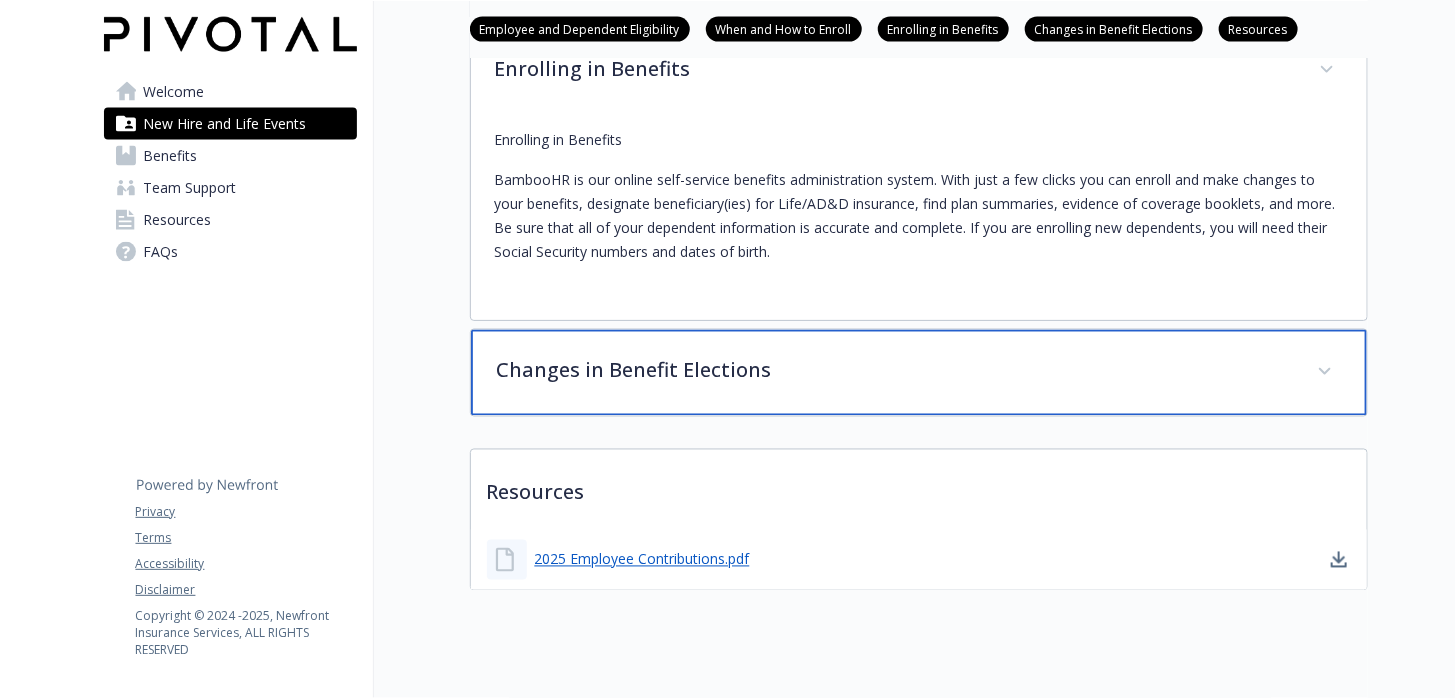 click on "Changes in Benefit Elections" at bounding box center (895, 371) 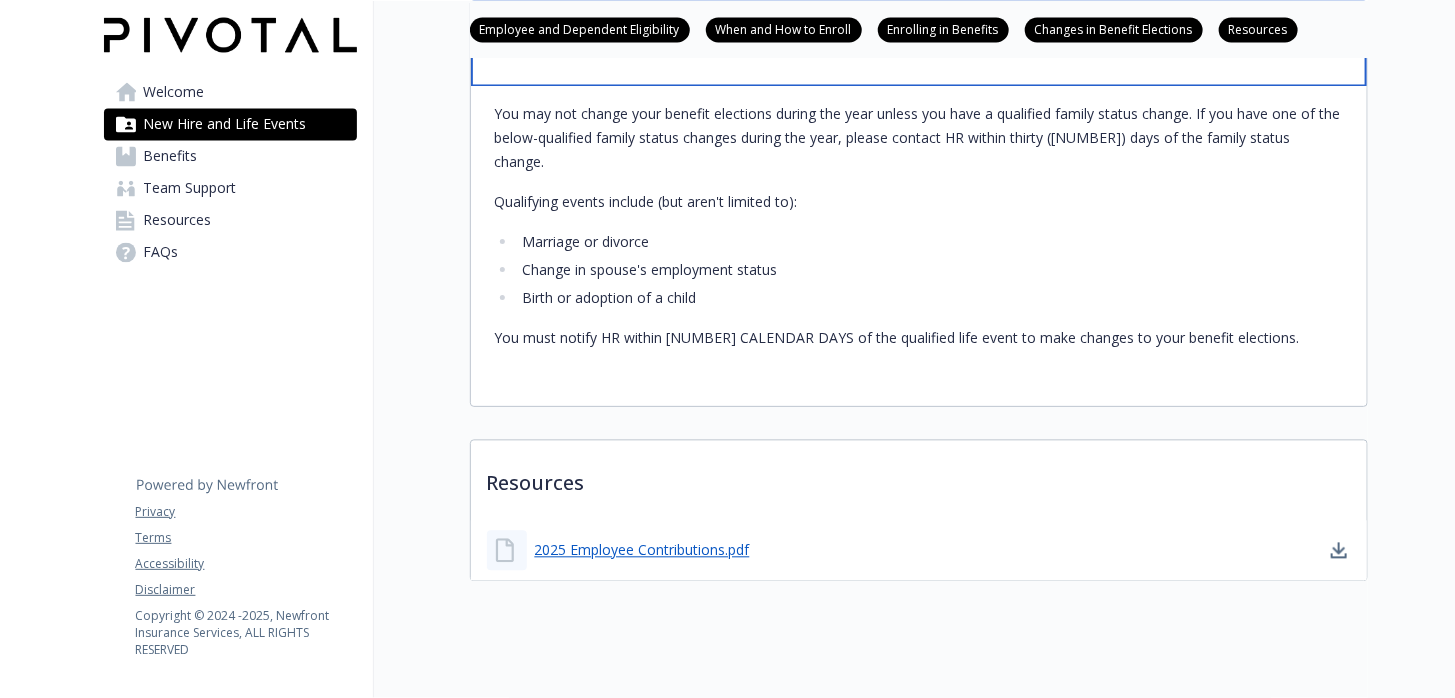 scroll, scrollTop: 1657, scrollLeft: 15, axis: both 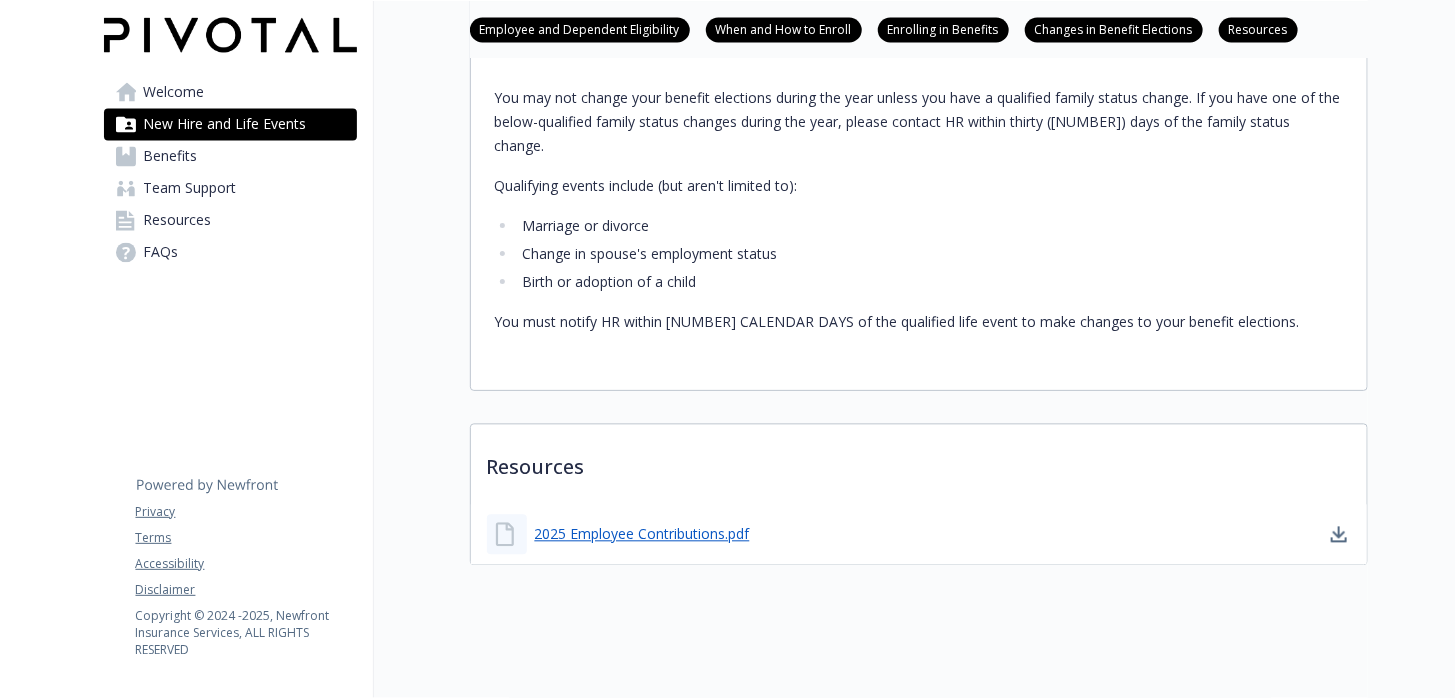 click on "Team Support" at bounding box center [190, 188] 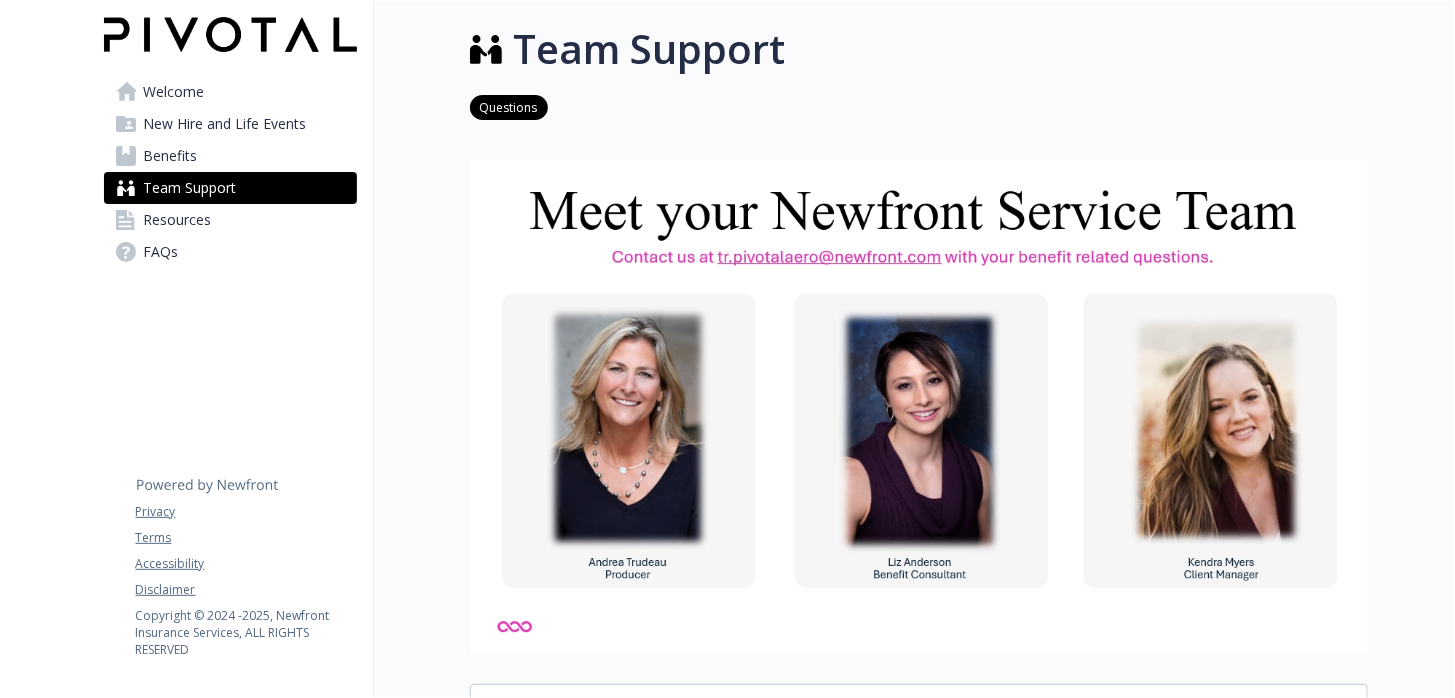 scroll, scrollTop: 0, scrollLeft: 15, axis: horizontal 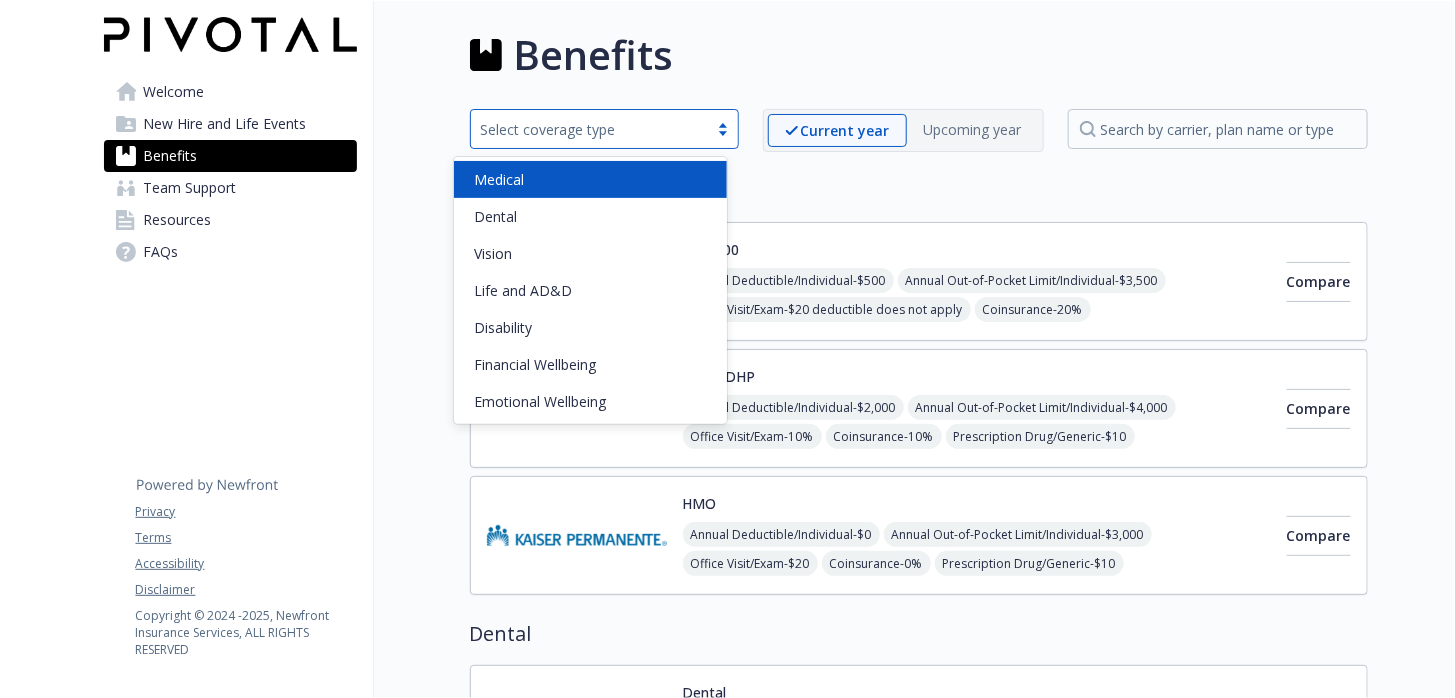 click at bounding box center (723, 129) 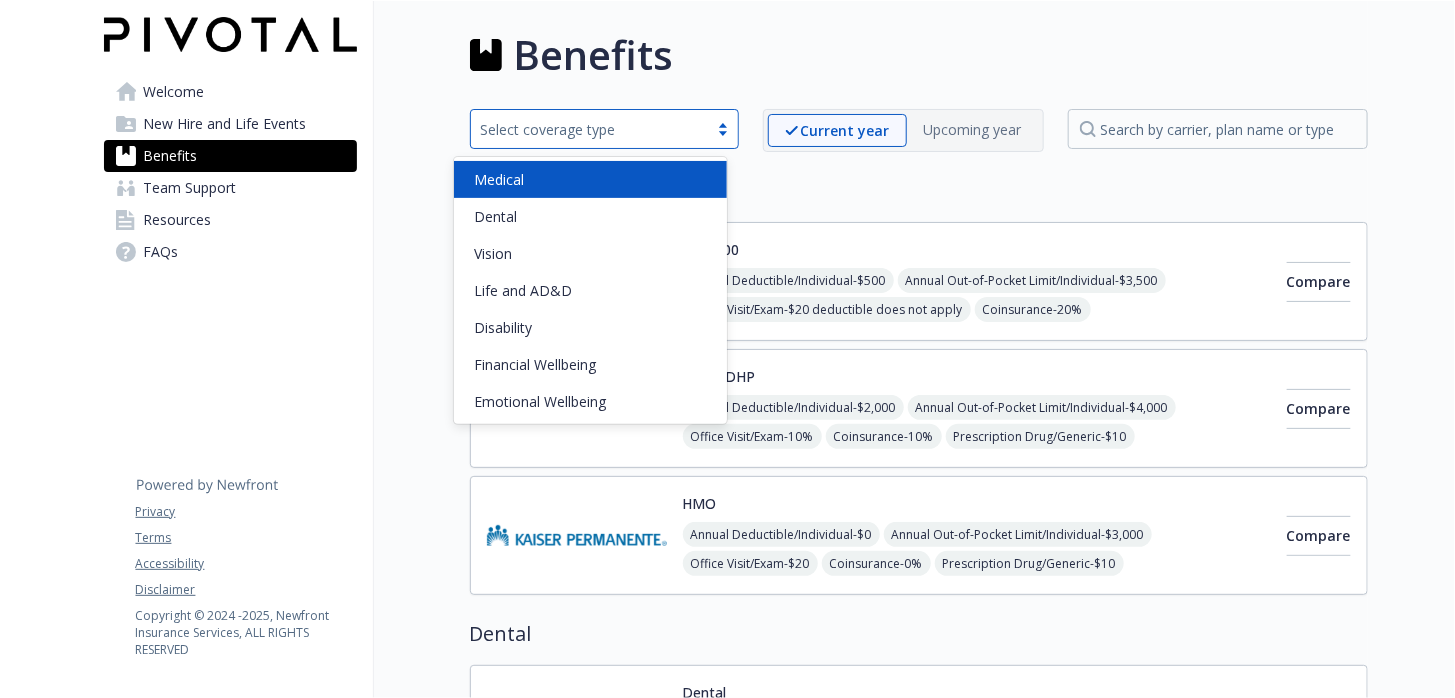 click on "Benefits" at bounding box center [919, 55] 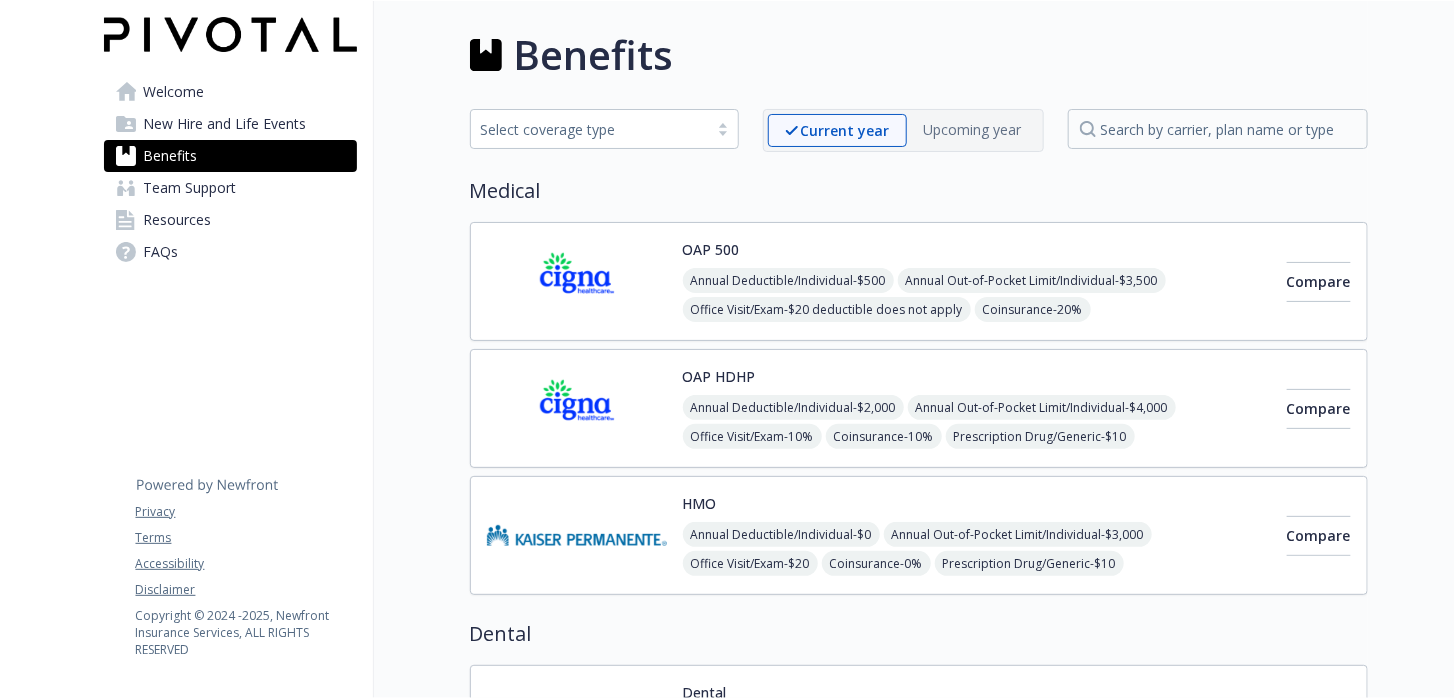 click at bounding box center [723, 129] 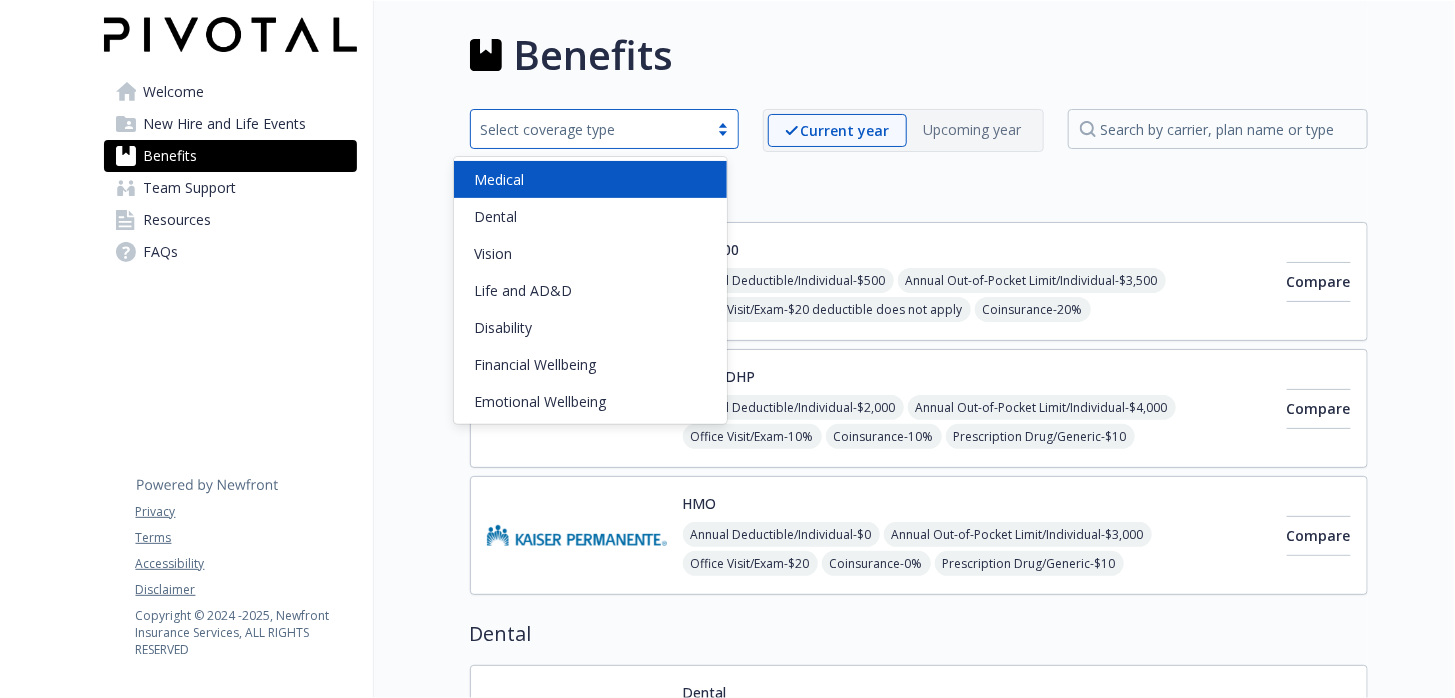 click on "Medical" at bounding box center (590, 179) 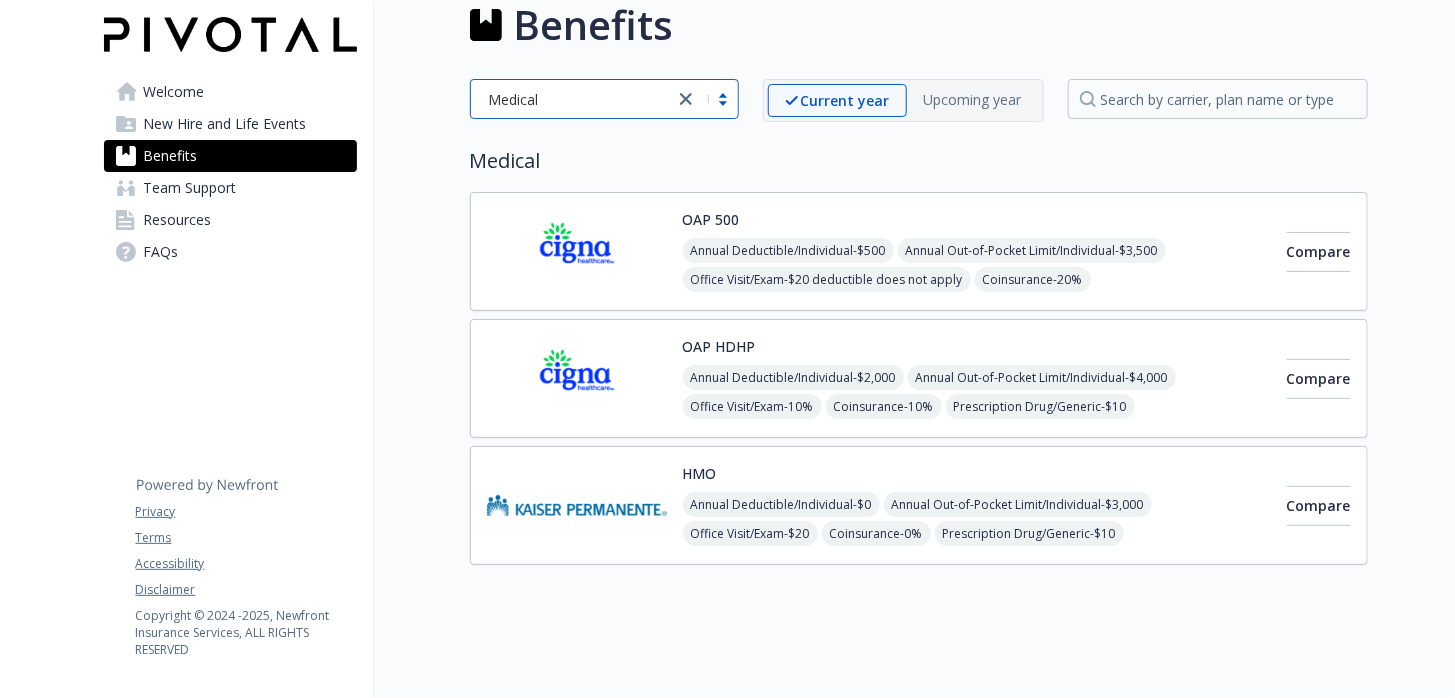 scroll, scrollTop: 0, scrollLeft: 15, axis: horizontal 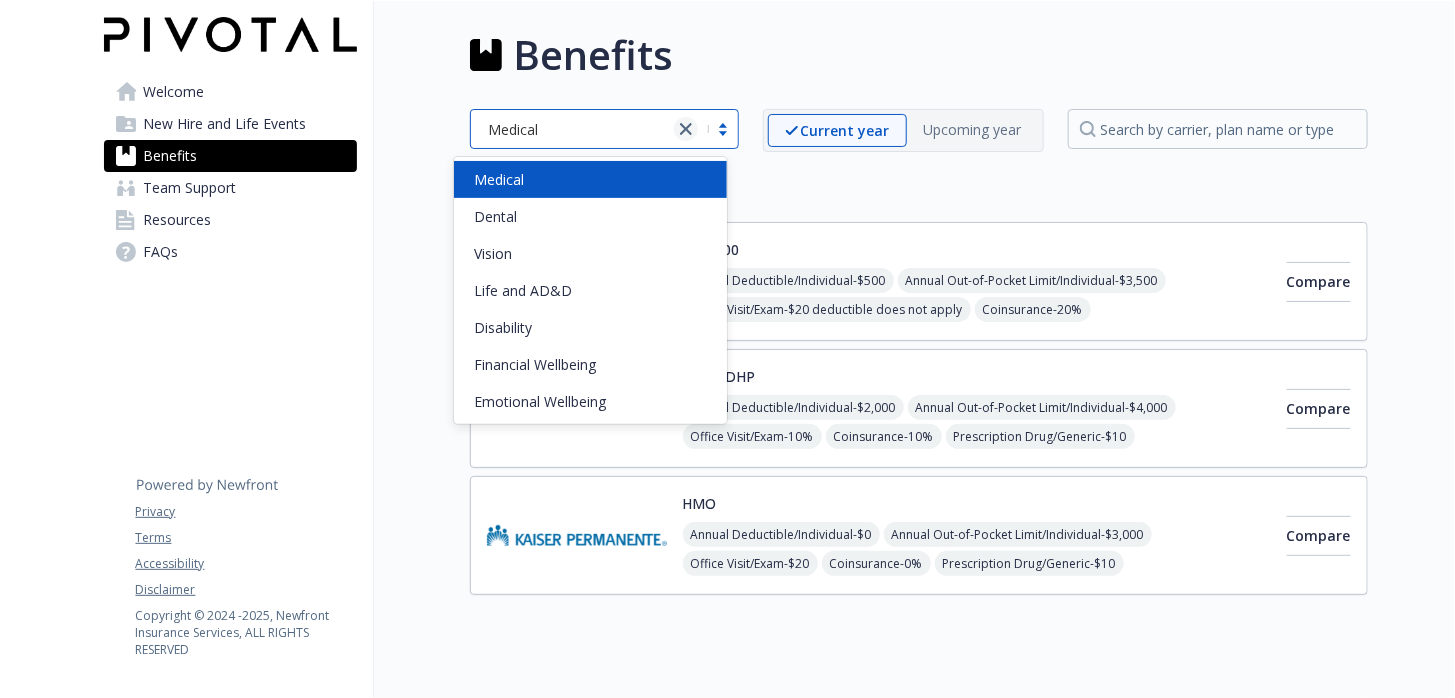 click 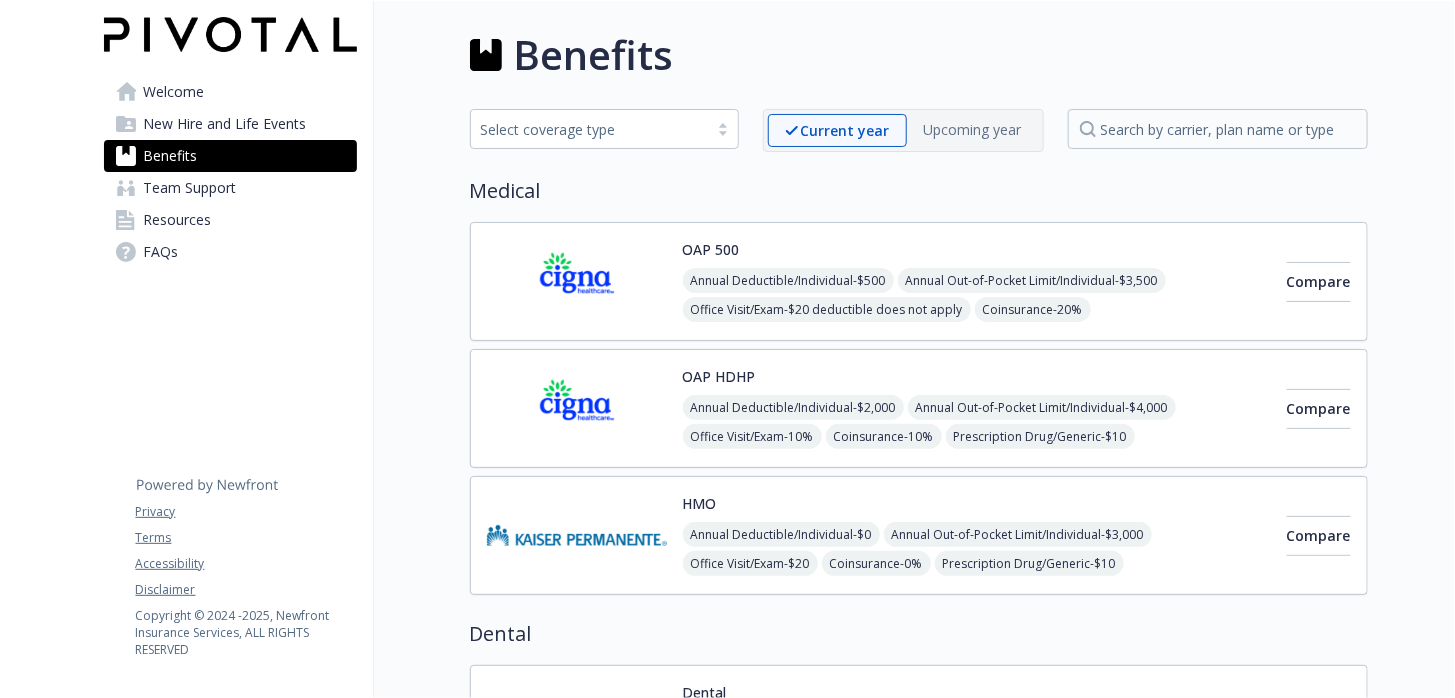 click on "Benefits" at bounding box center (919, 55) 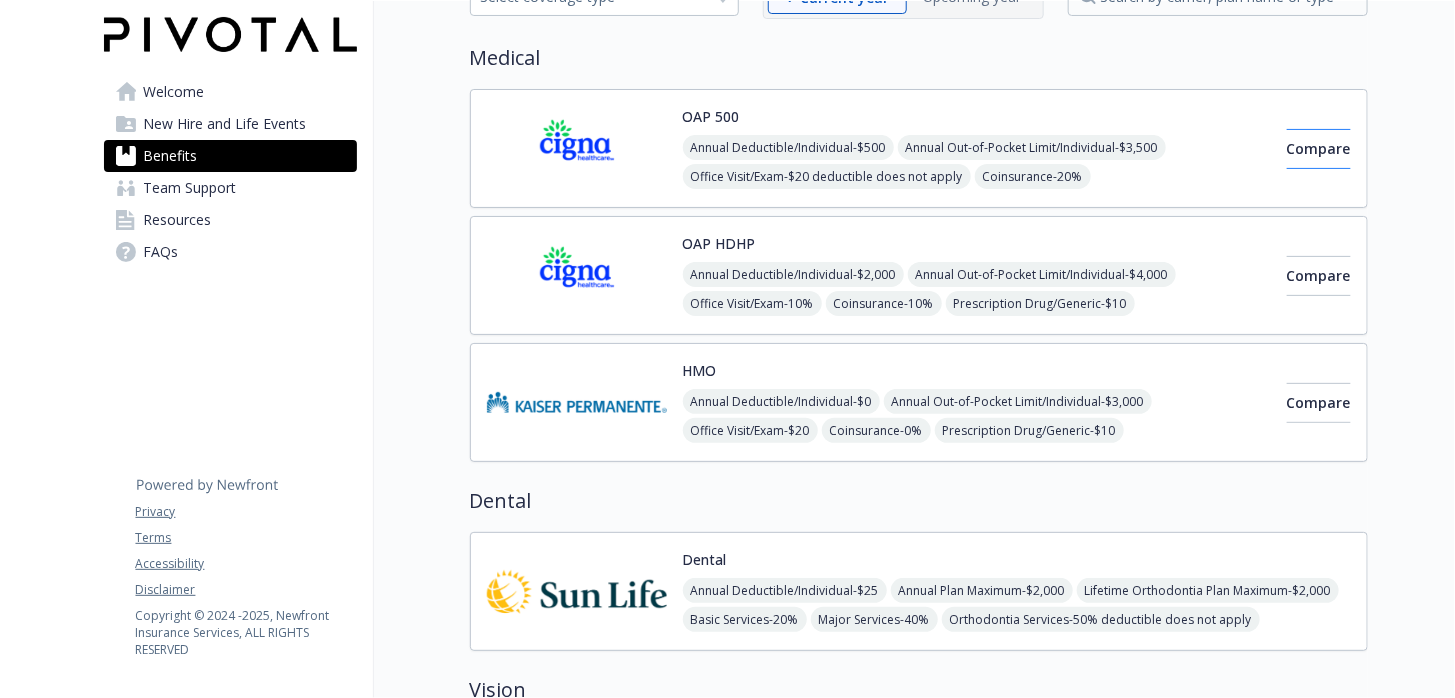 scroll, scrollTop: 0, scrollLeft: 15, axis: horizontal 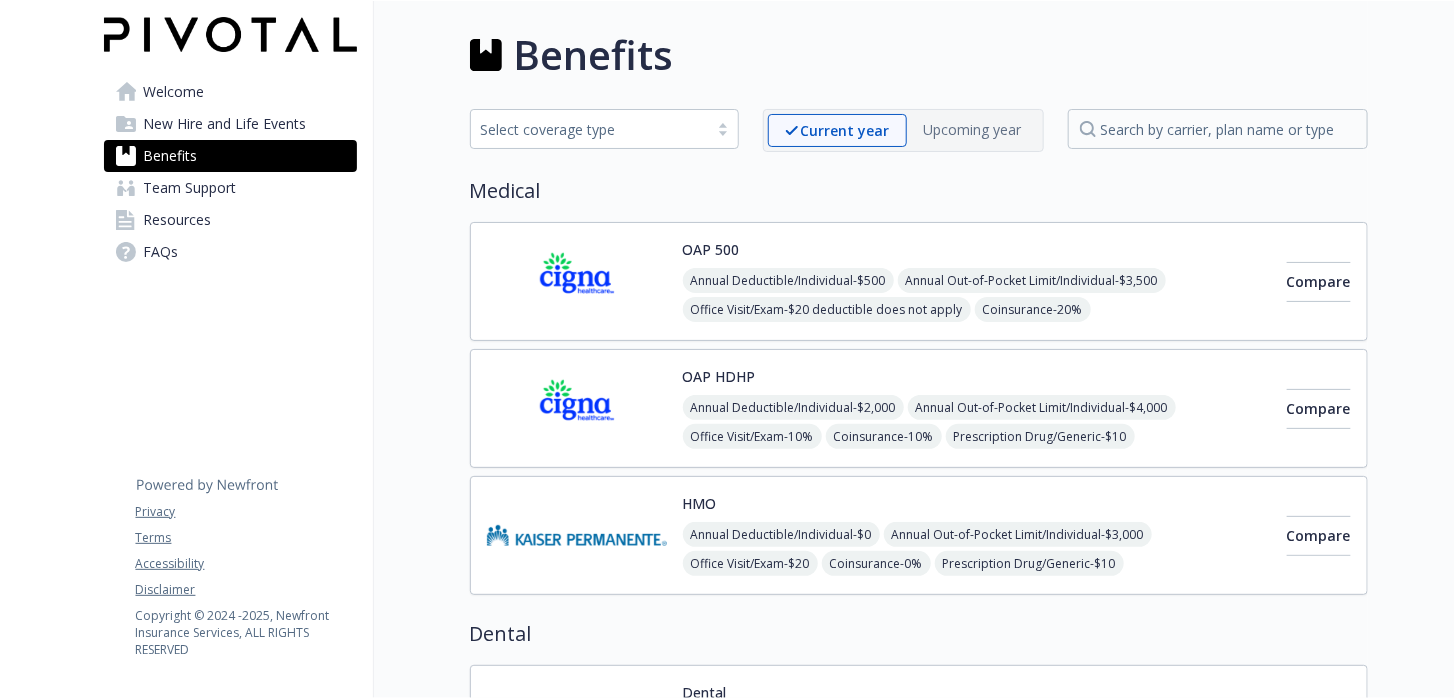 click on "New Hire and Life Events" at bounding box center [225, 124] 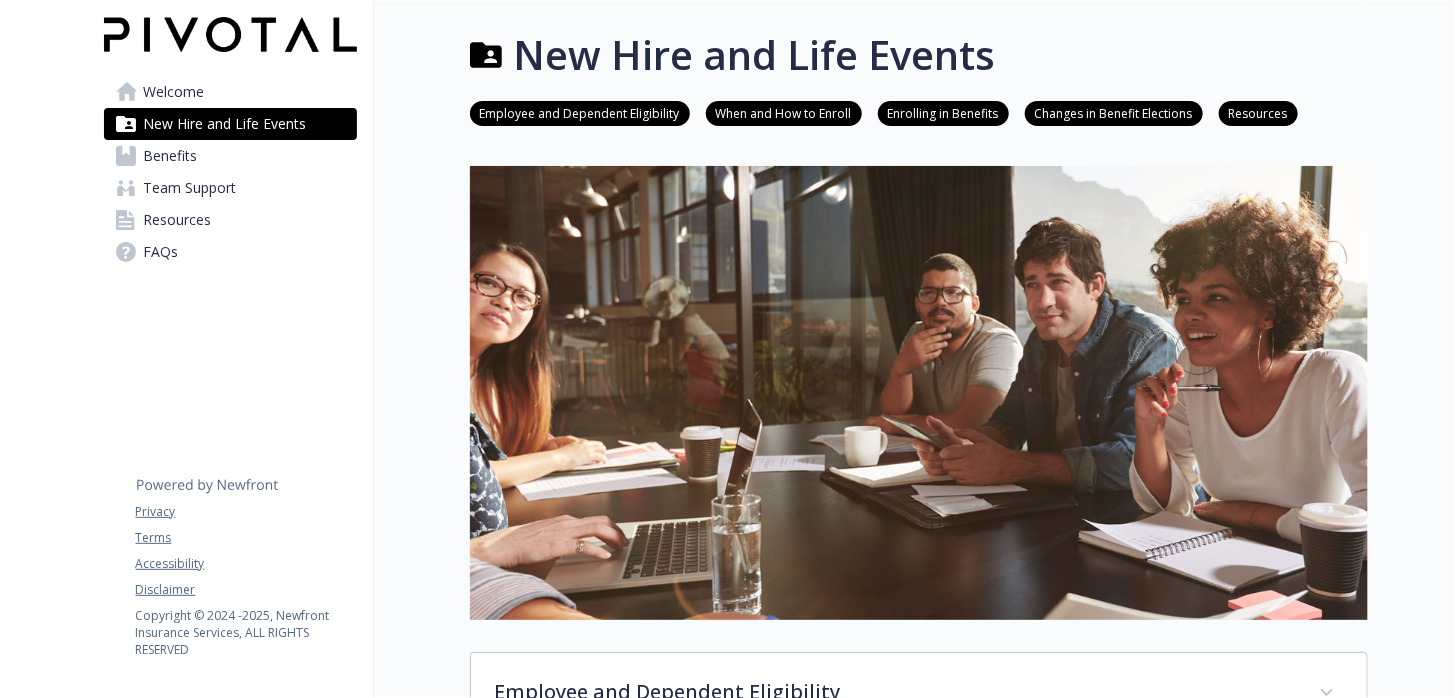 click on "Employee and Dependent Eligibility" at bounding box center (580, 112) 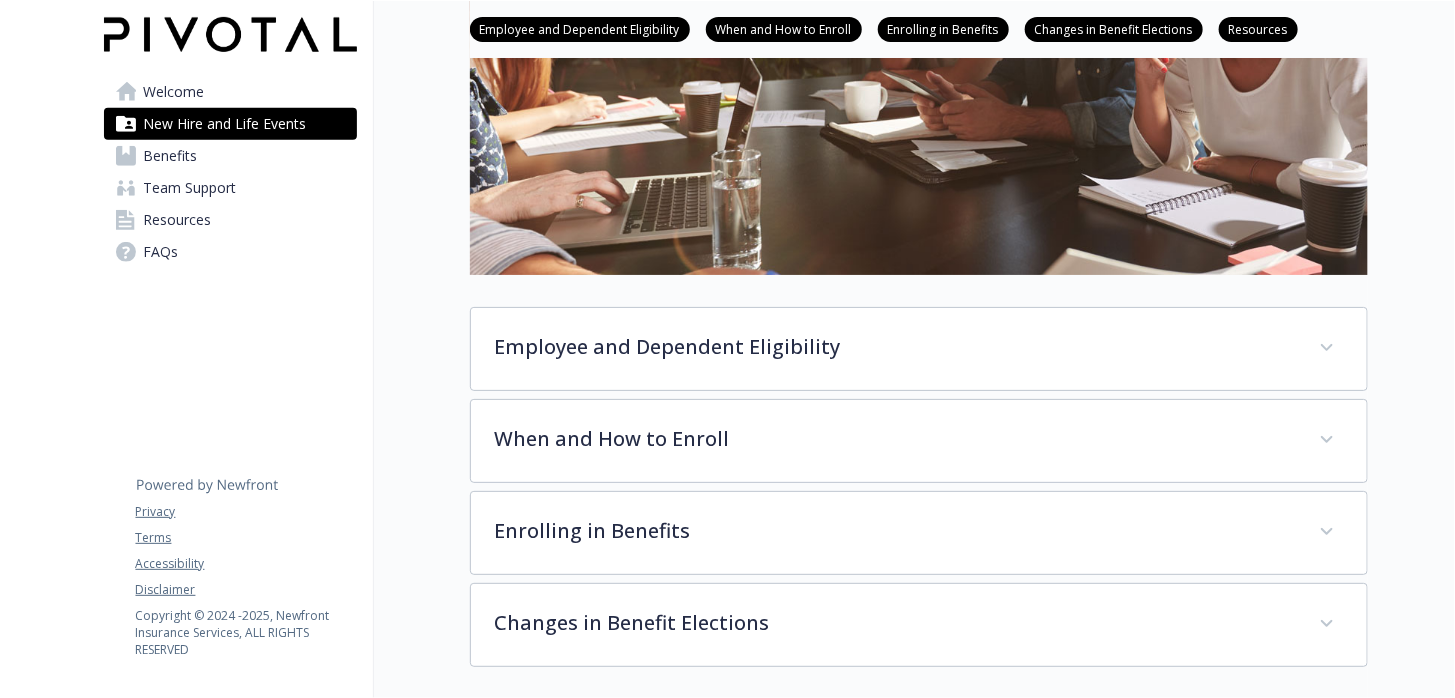 scroll, scrollTop: 590, scrollLeft: 15, axis: both 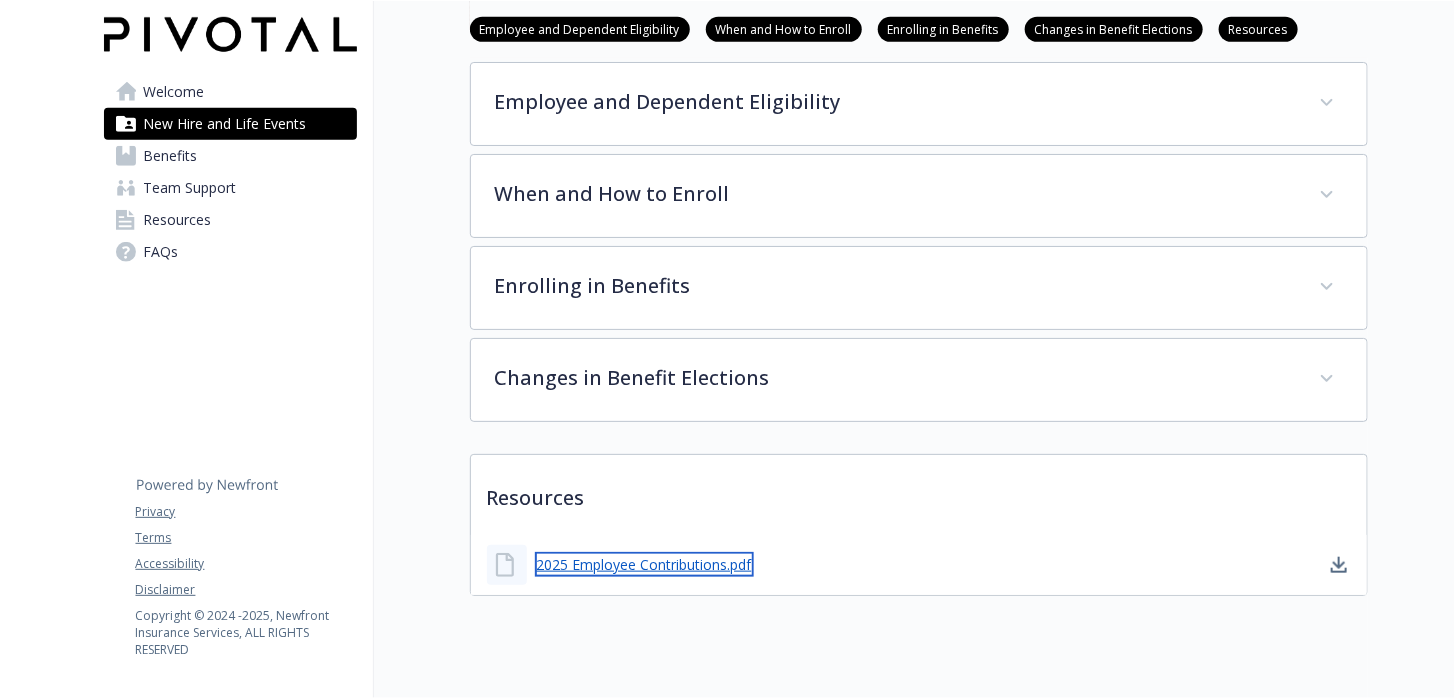 click on "2025 Employee Contributions.pdf" at bounding box center (644, 564) 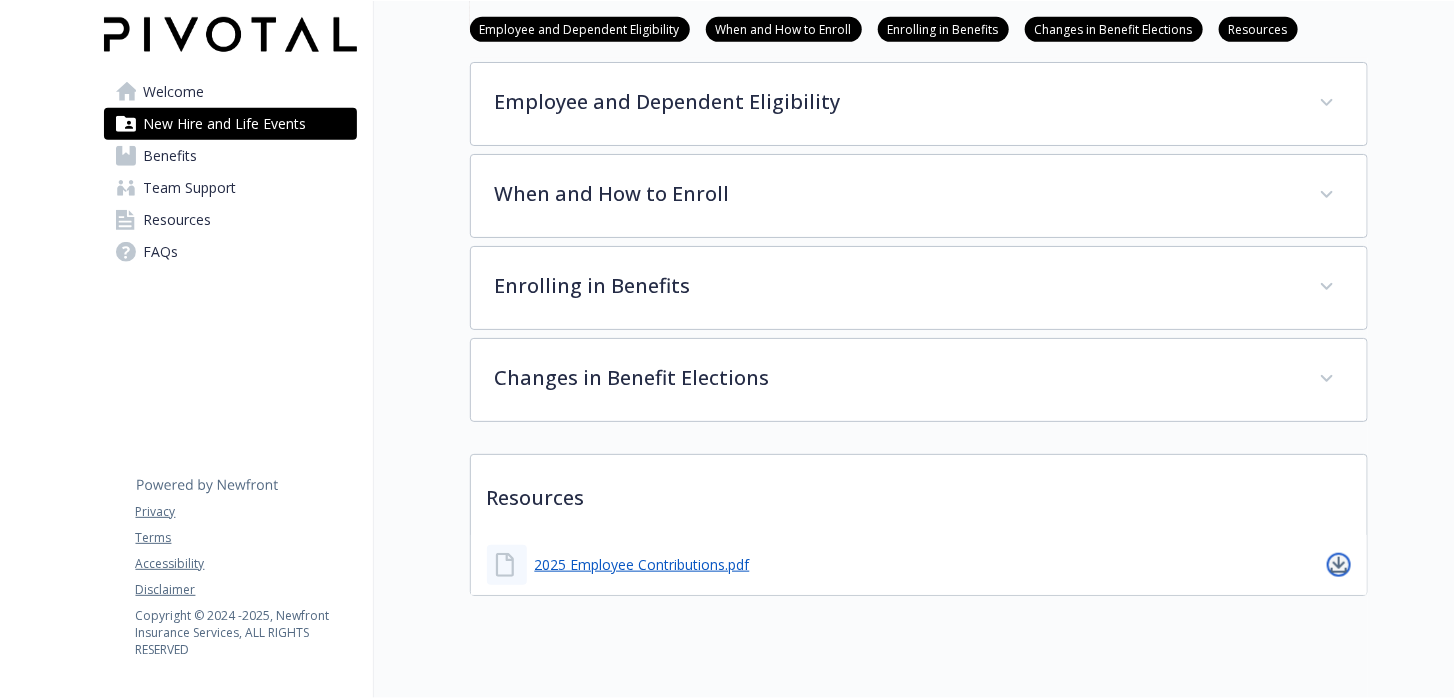 click 